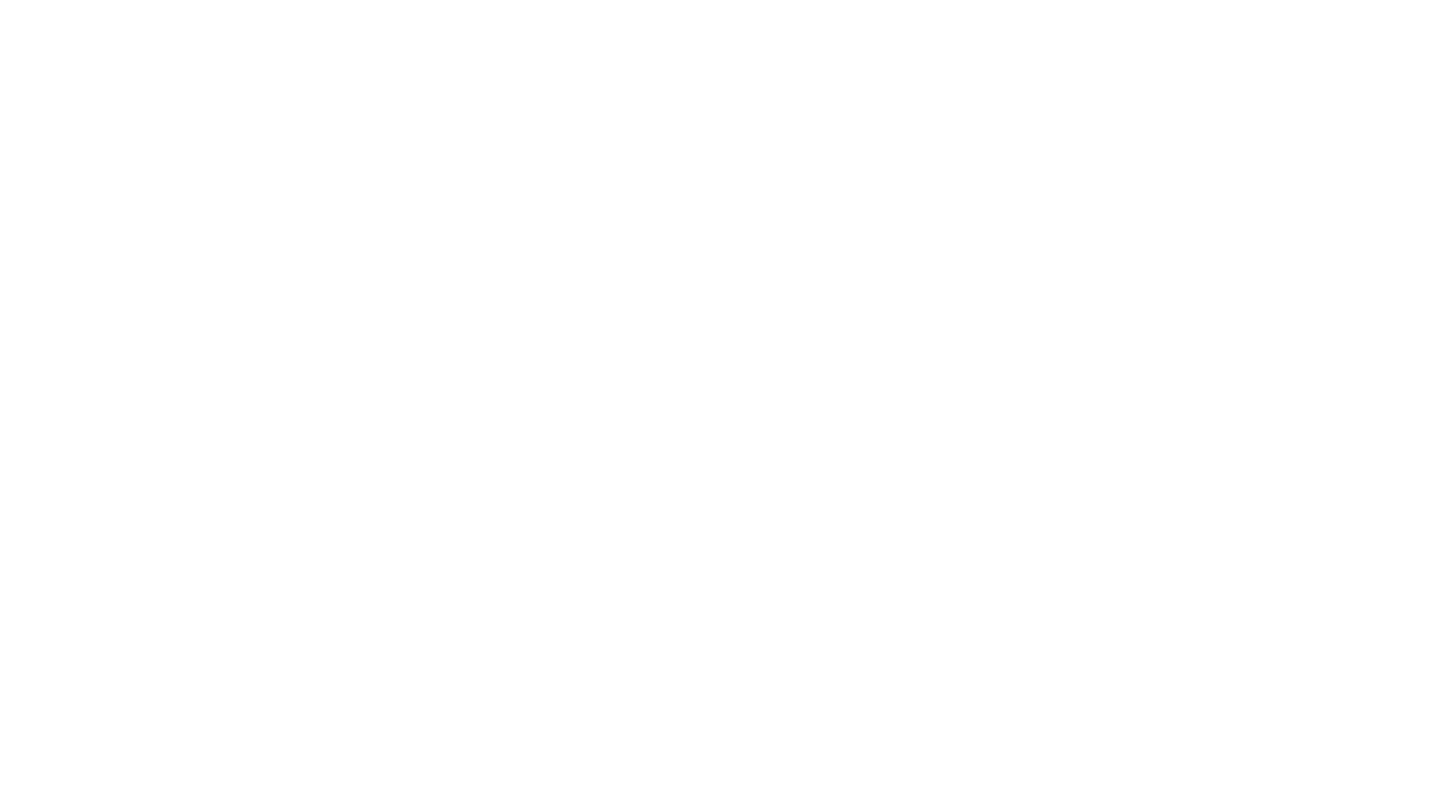 scroll, scrollTop: 0, scrollLeft: 0, axis: both 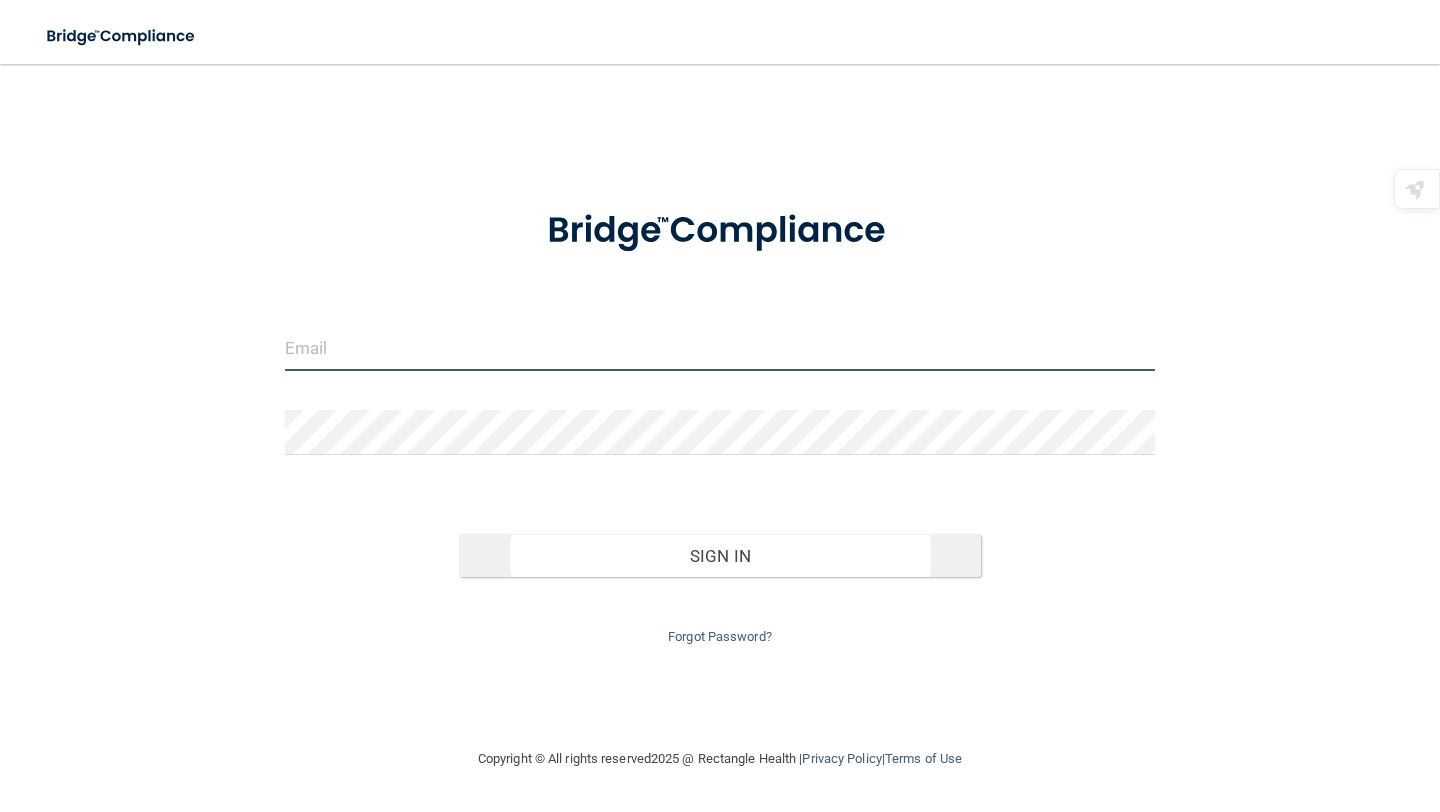 type on "[USERNAME]@[DOMAIN]" 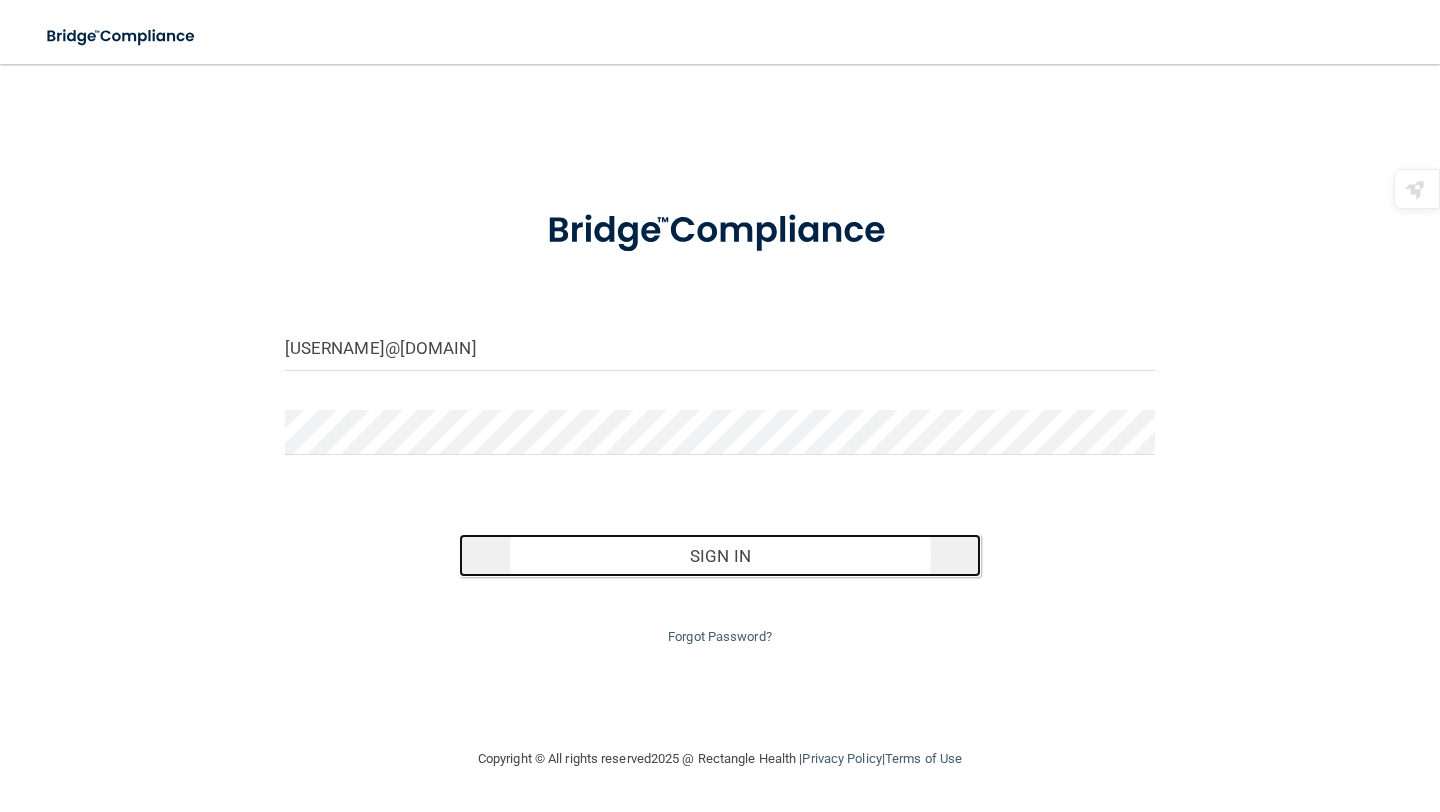 click on "Sign In" at bounding box center (720, 556) 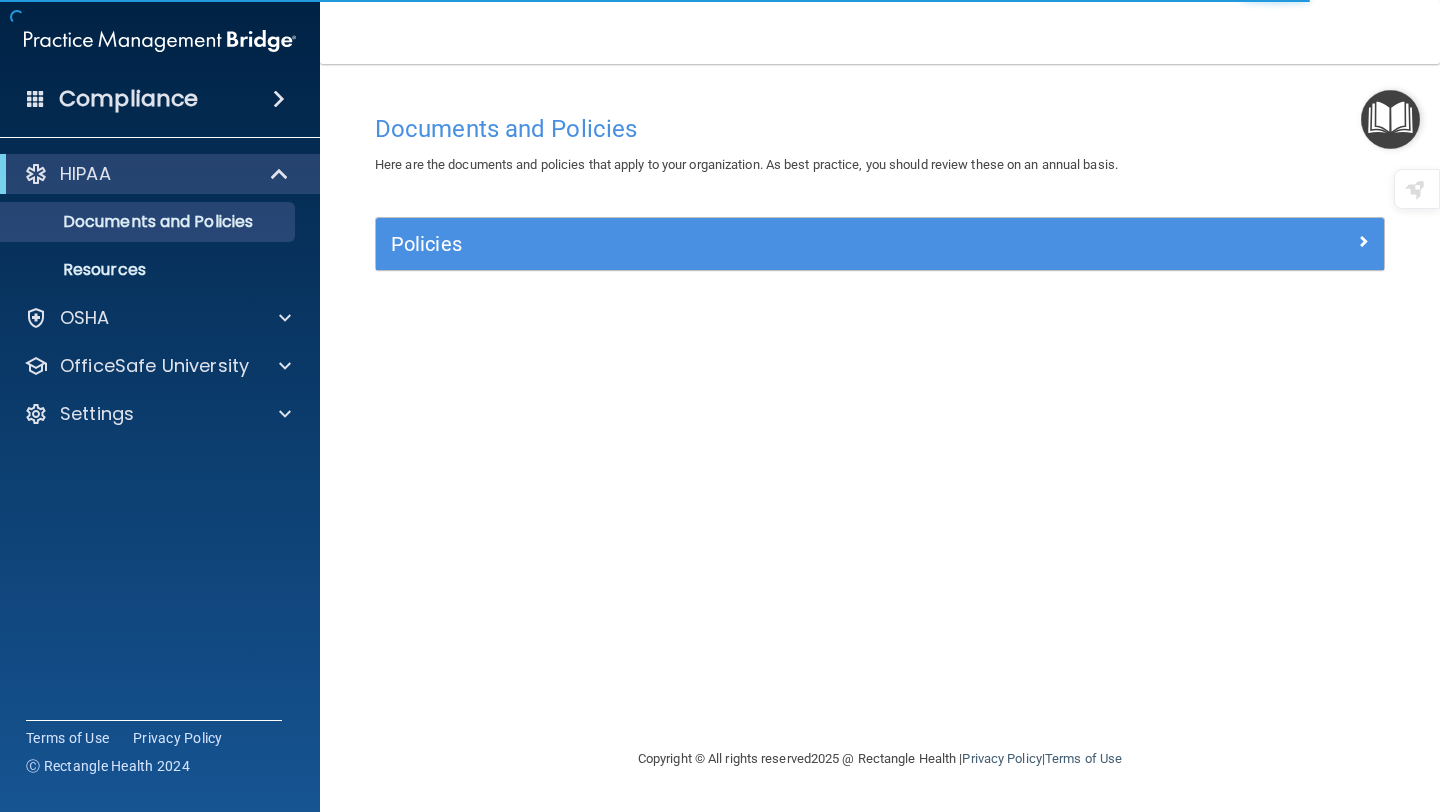 click on "Compliance" at bounding box center [128, 99] 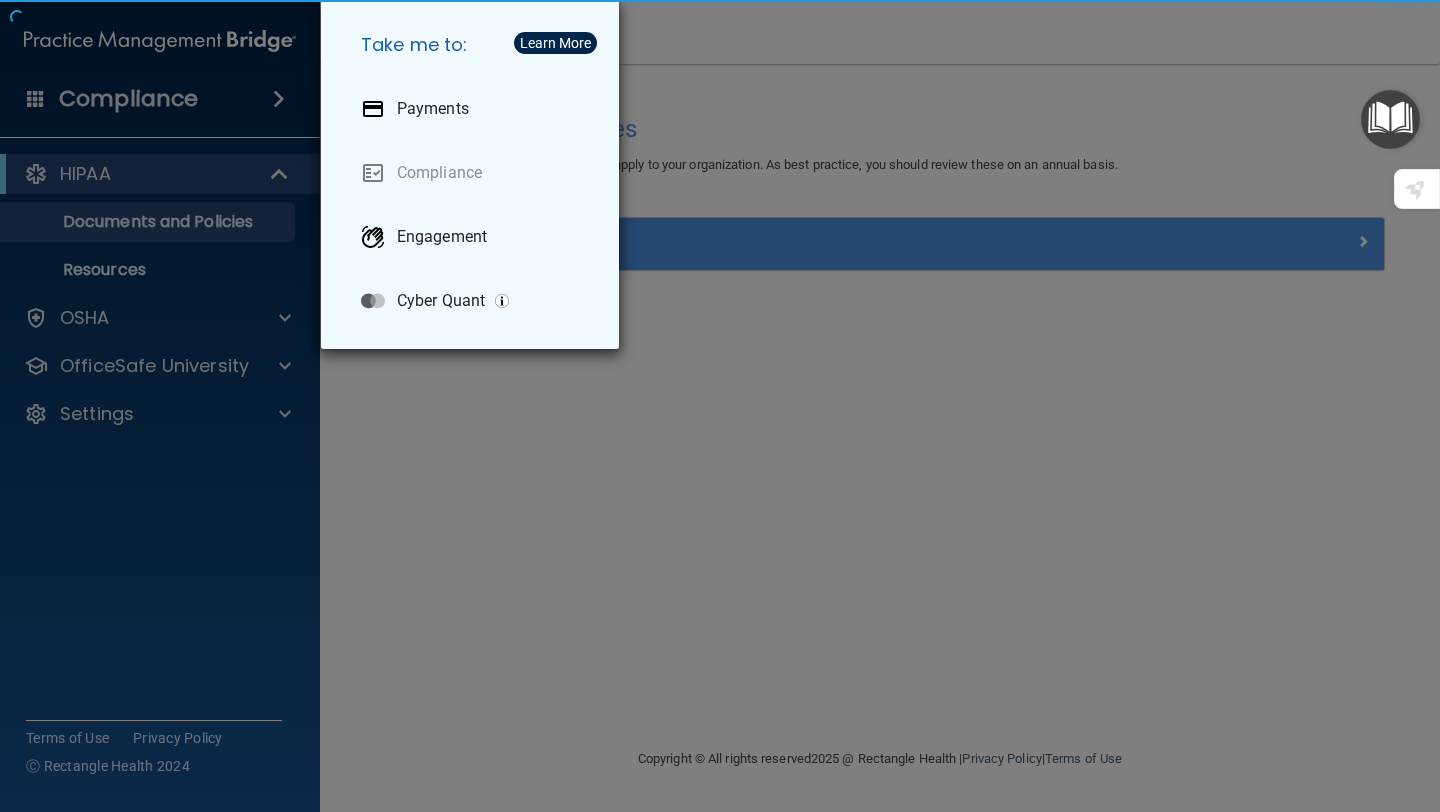 click on "Take me to:             Payments                   Compliance                     Engagement                     Cyber Quant" at bounding box center [720, 406] 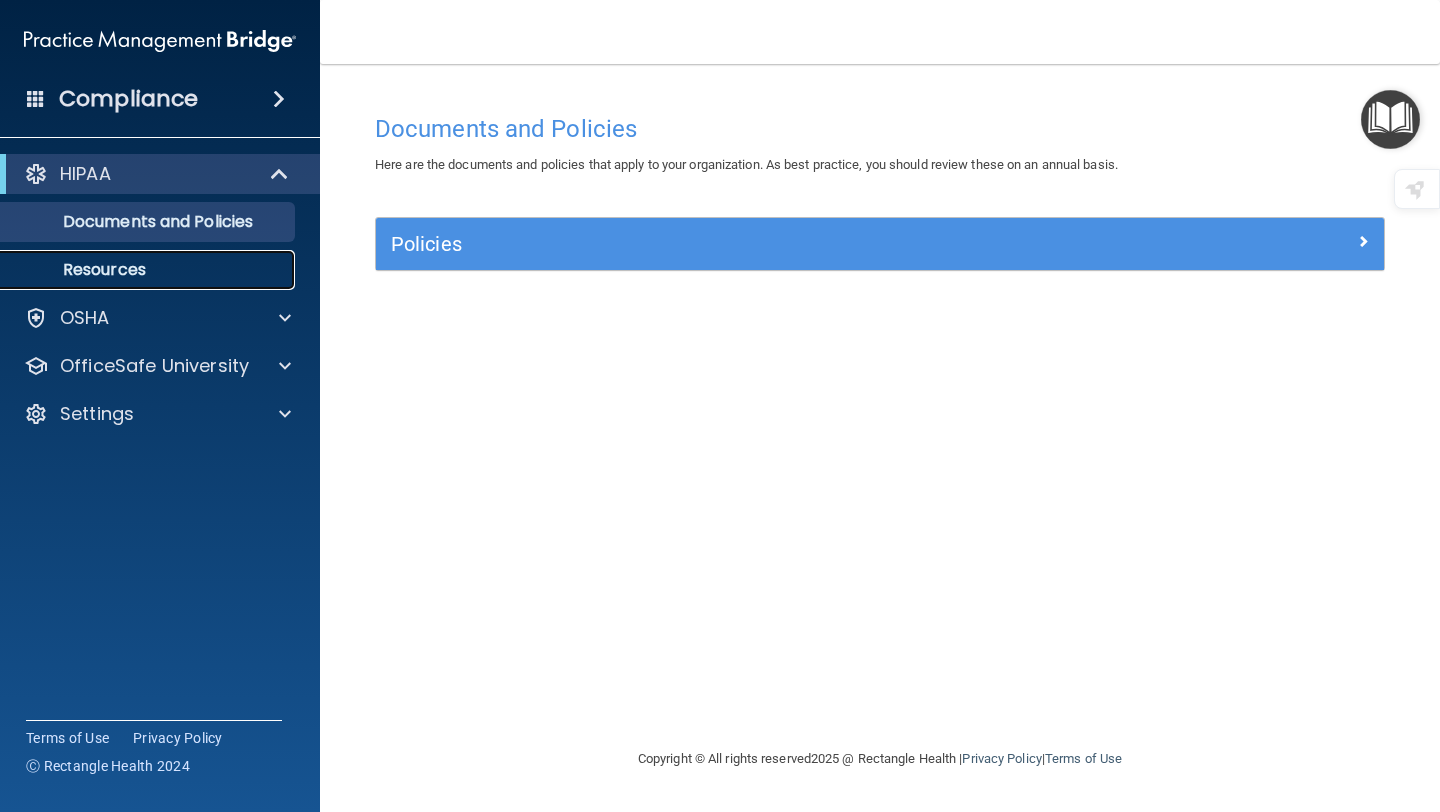 click on "Resources" at bounding box center [149, 270] 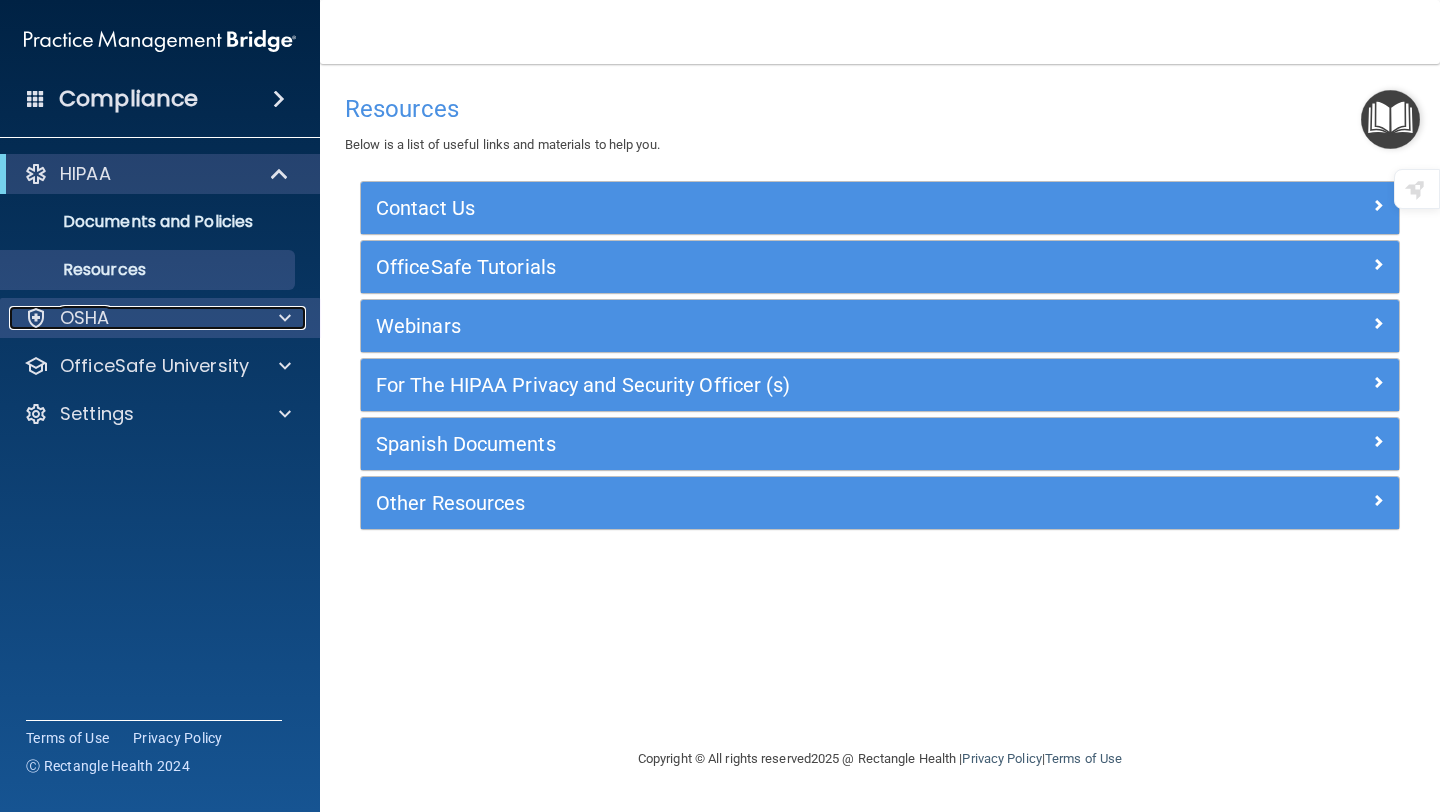 click on "OSHA" at bounding box center [133, 318] 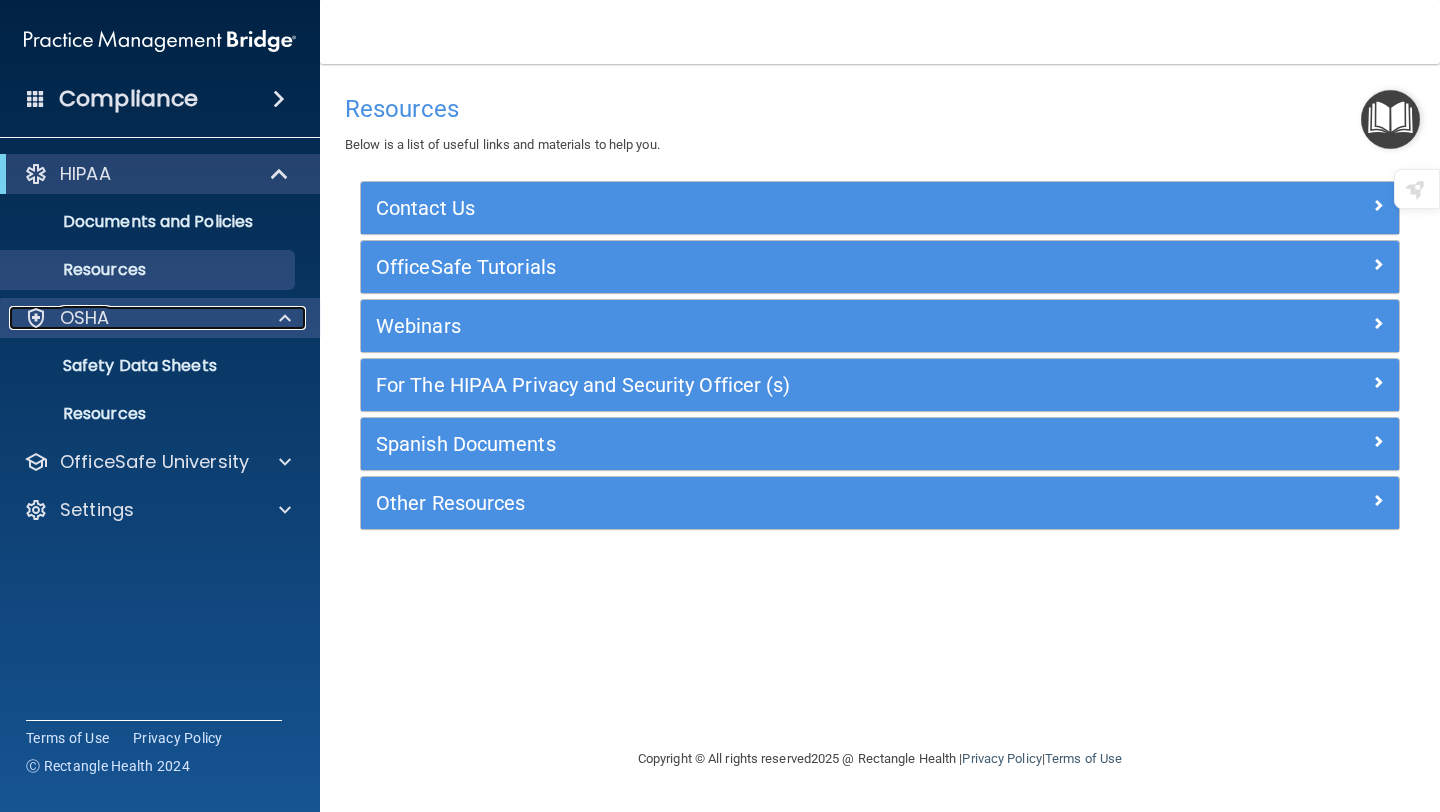 click on "OSHA" at bounding box center (133, 318) 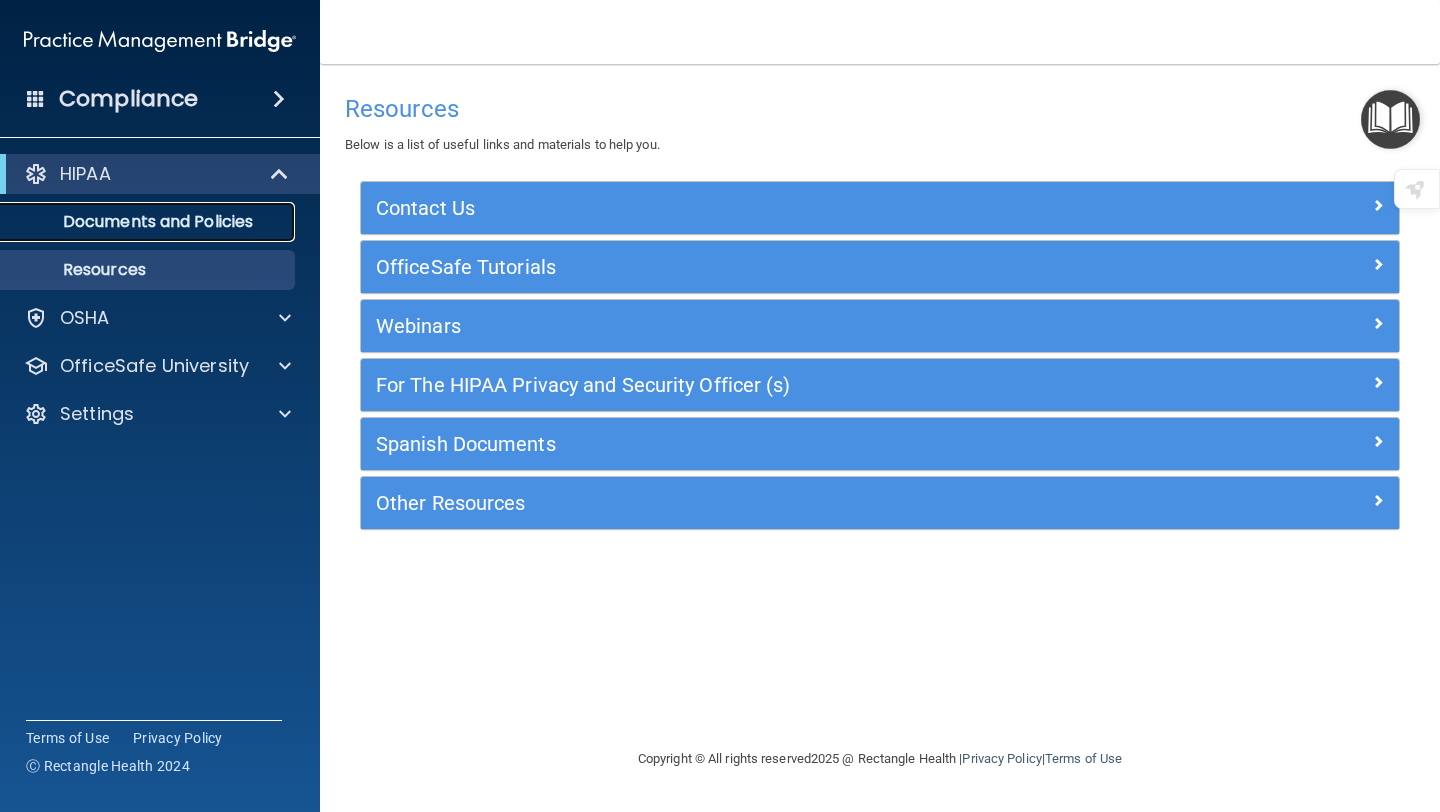 click on "Documents and Policies" at bounding box center (149, 222) 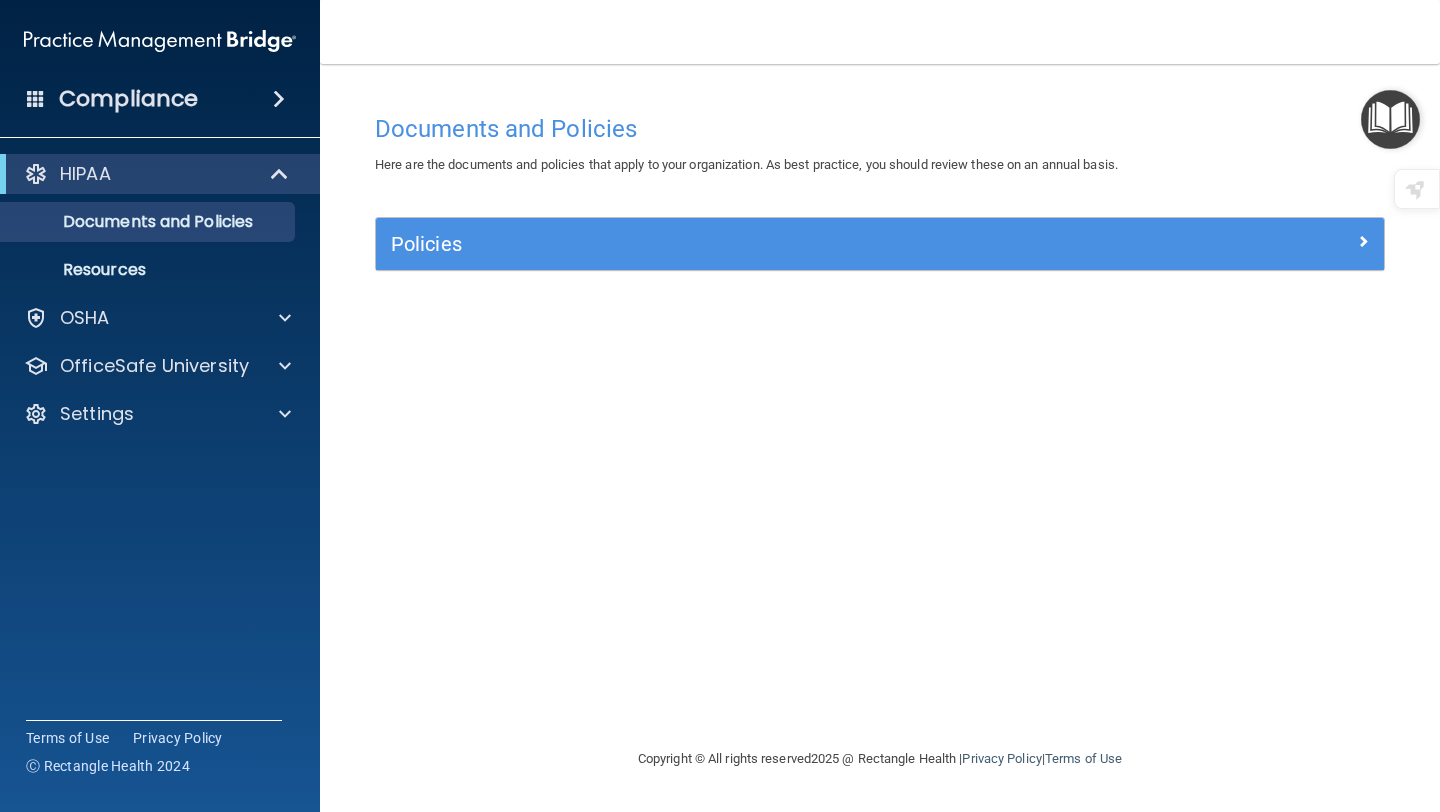 click on "Compliance" at bounding box center [128, 99] 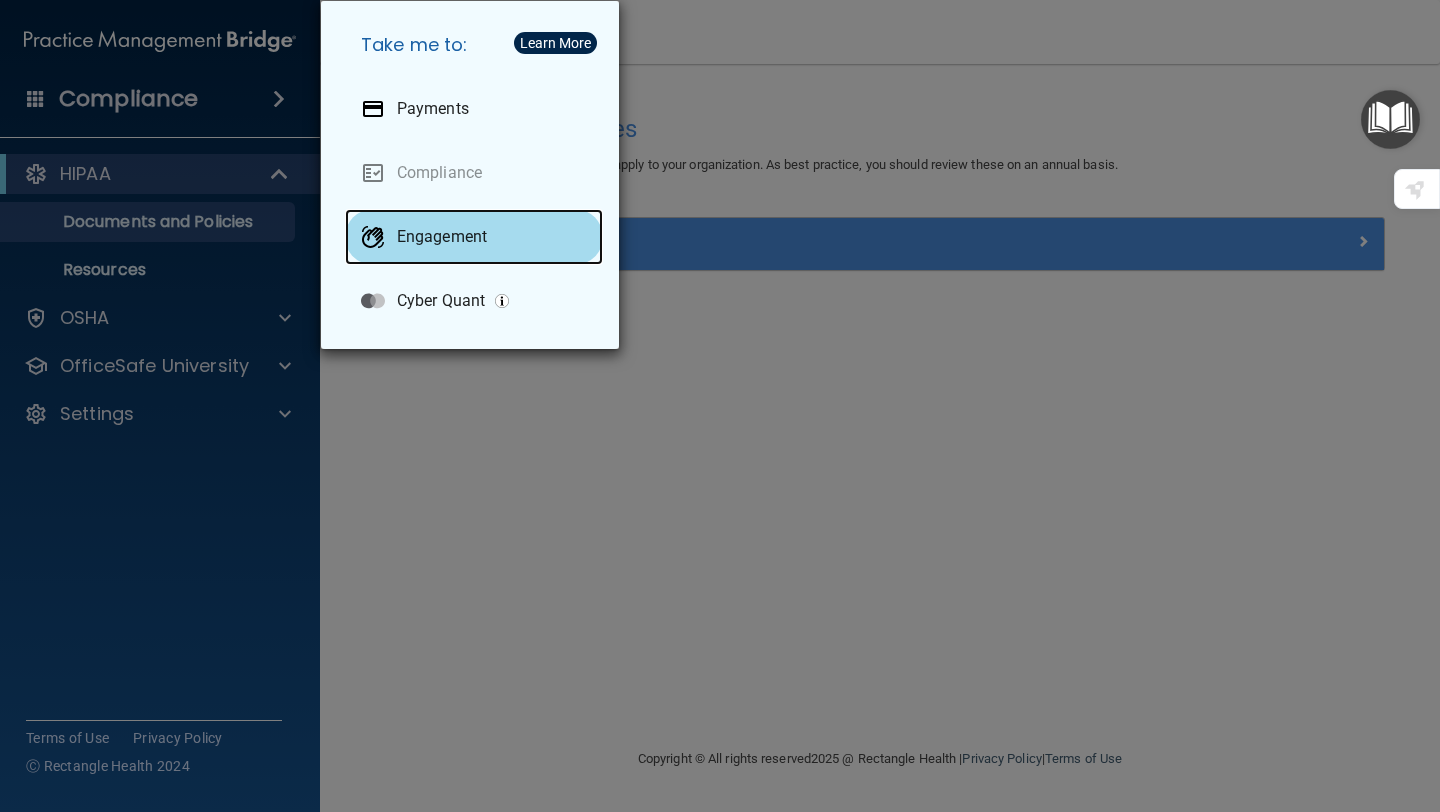 click on "Engagement" at bounding box center (442, 237) 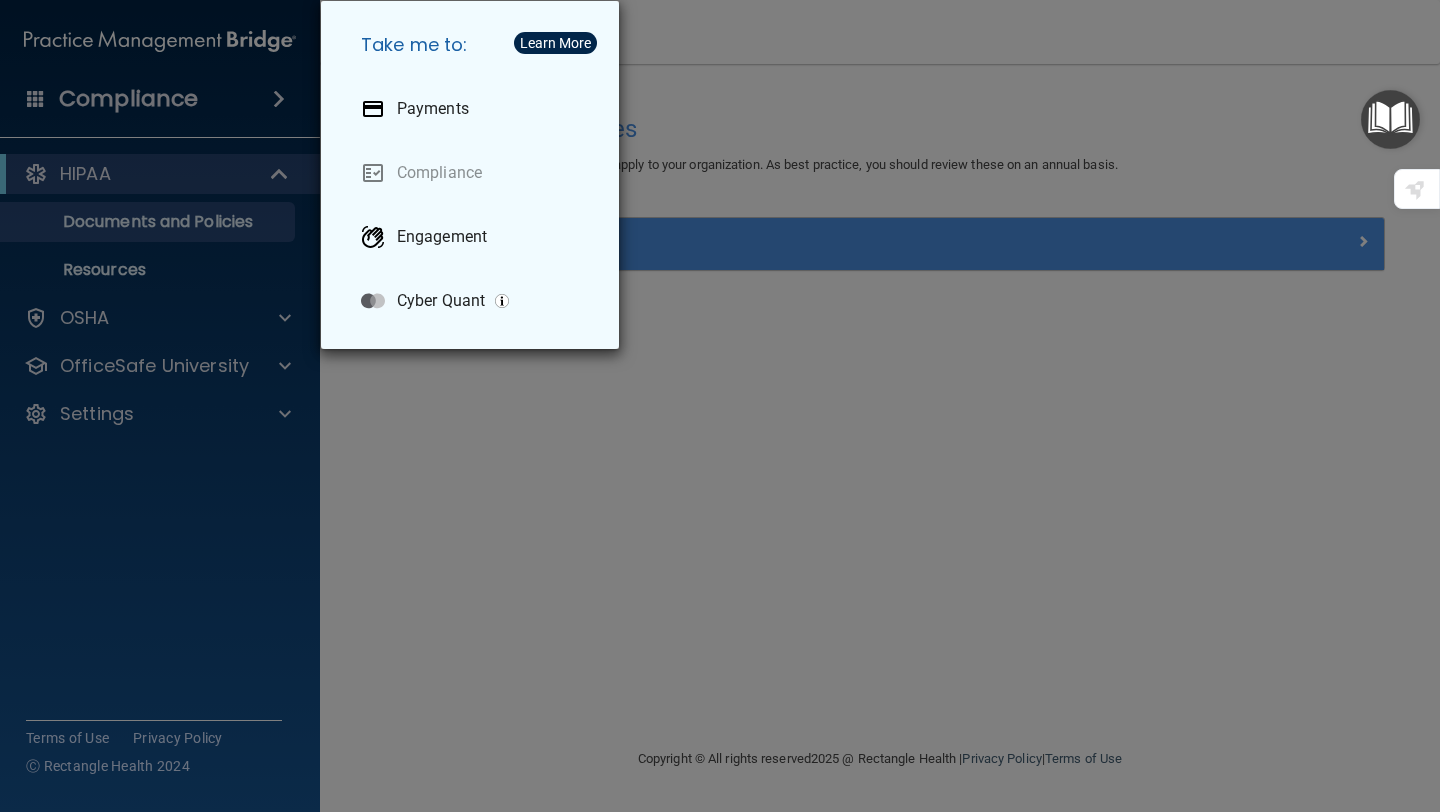 click on "Take me to:             Payments                   Compliance                     Engagement                     Cyber Quant" at bounding box center [720, 406] 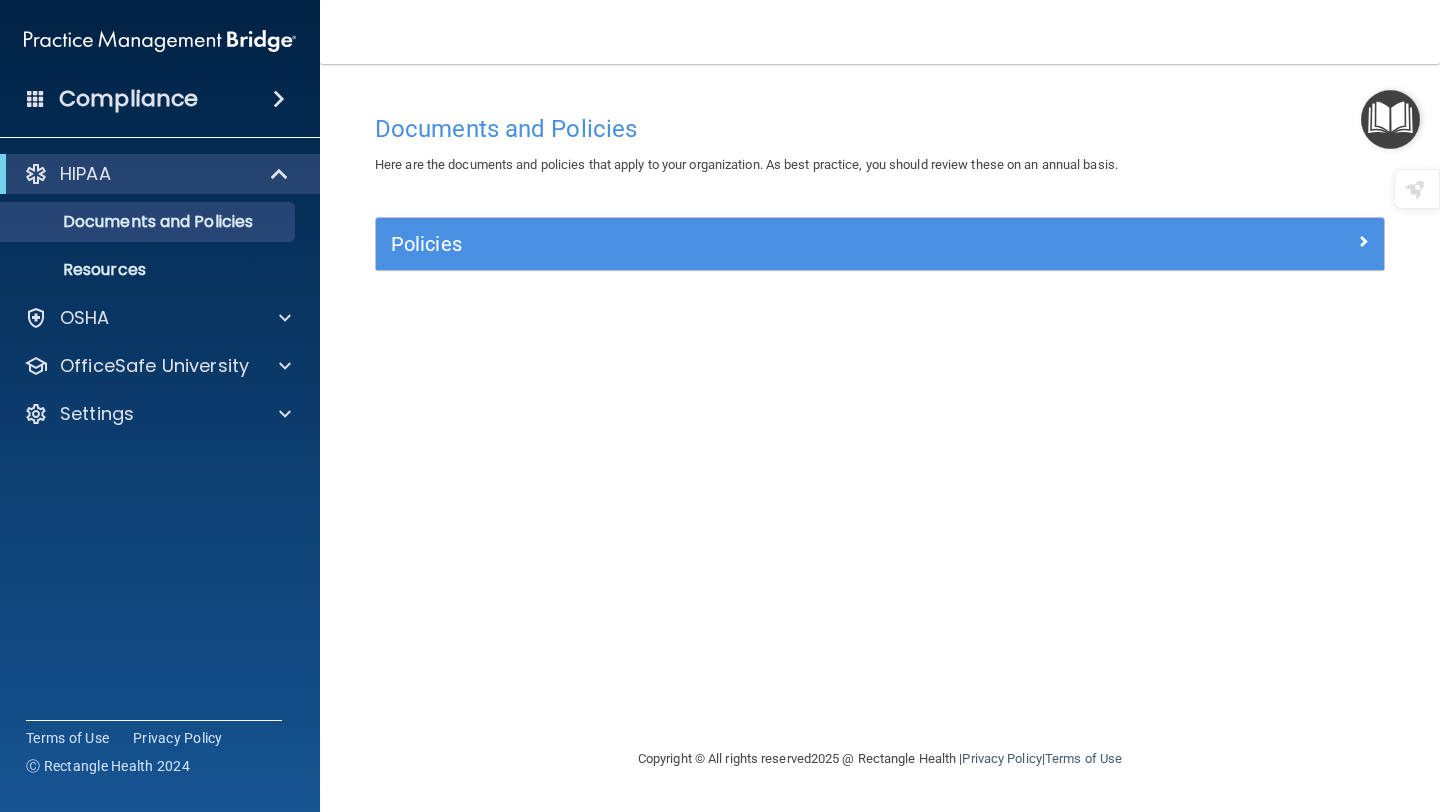 click on "Compliance" at bounding box center (128, 99) 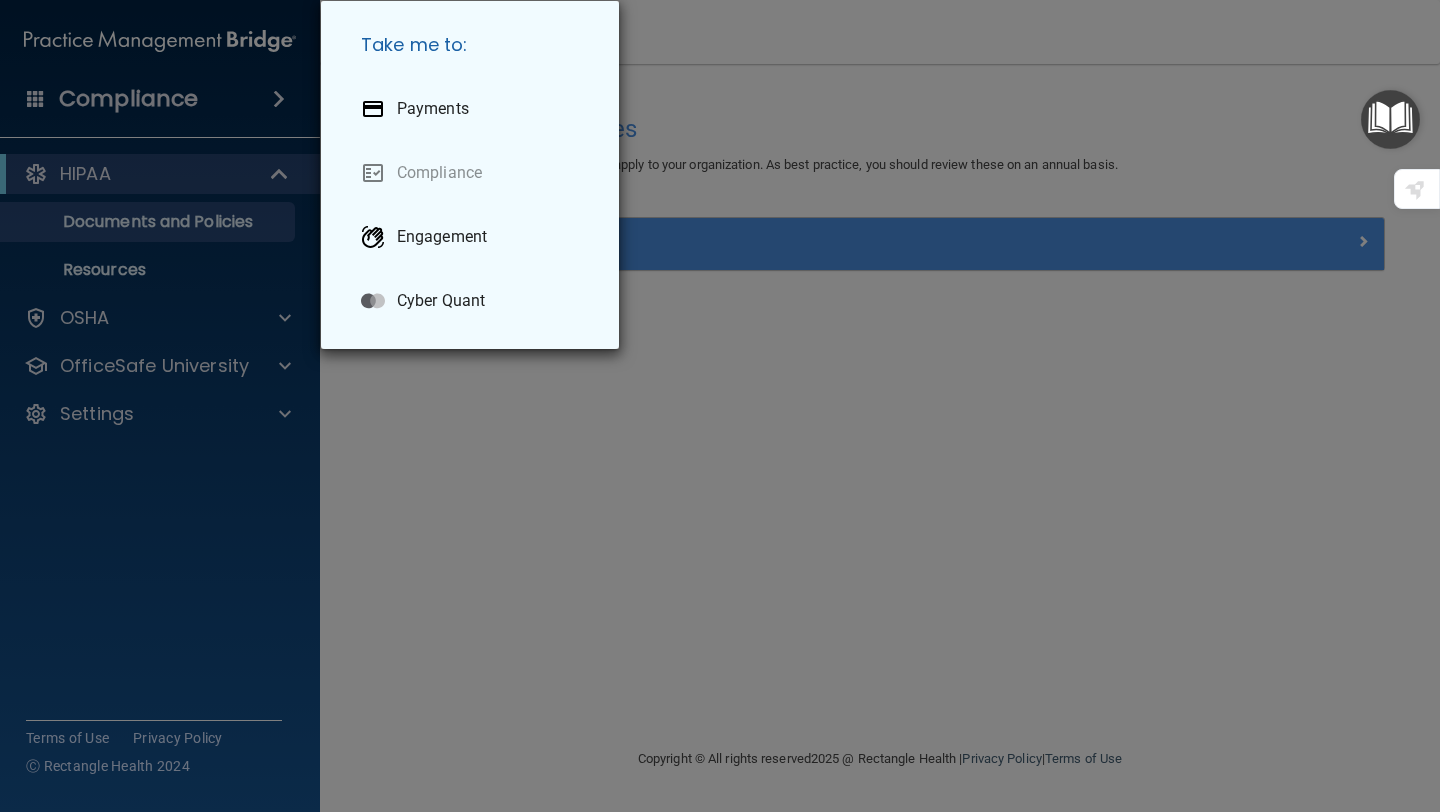 click on "Take me to:             Payments                   Compliance                     Engagement                     Cyber Quant" at bounding box center (720, 406) 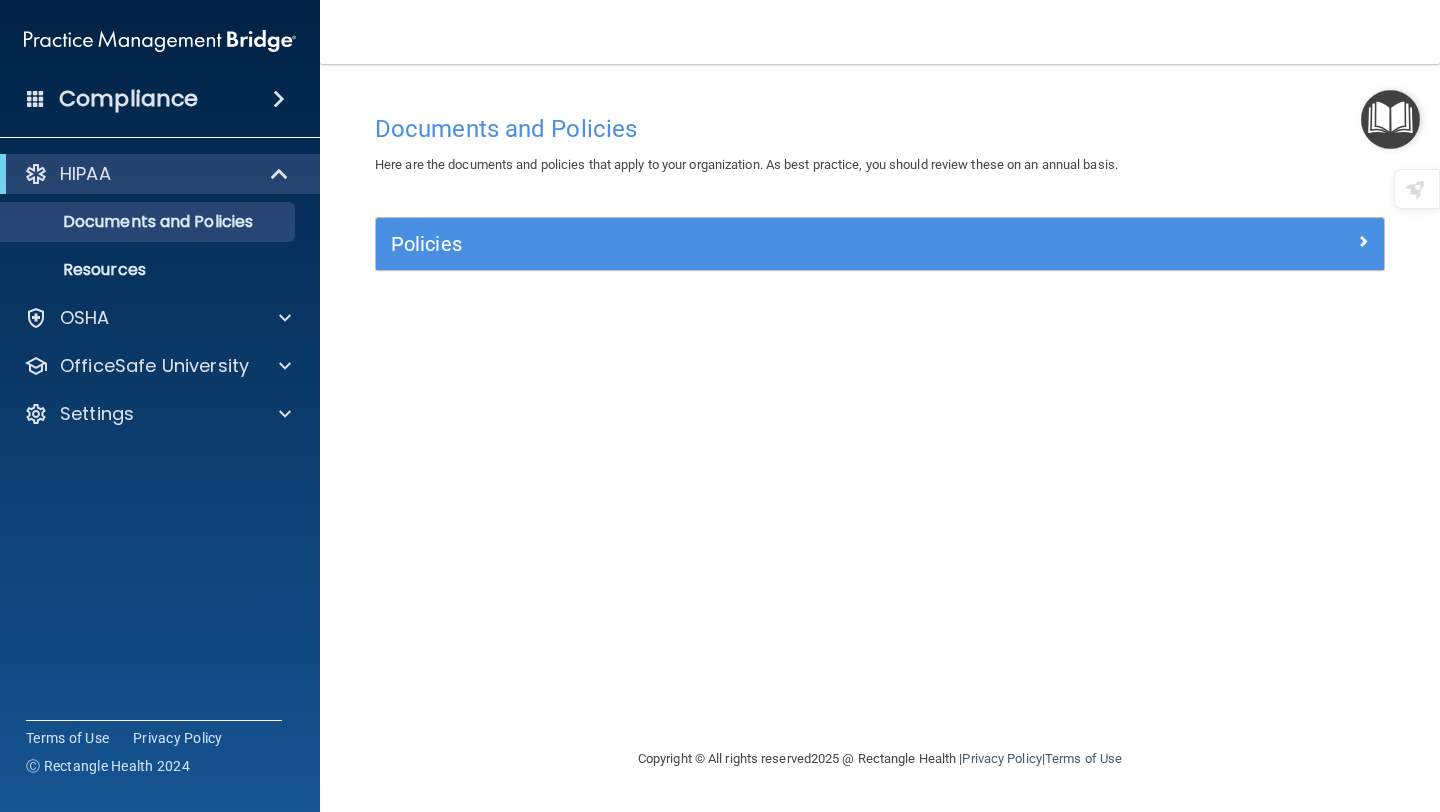 click on "Compliance" at bounding box center (160, 99) 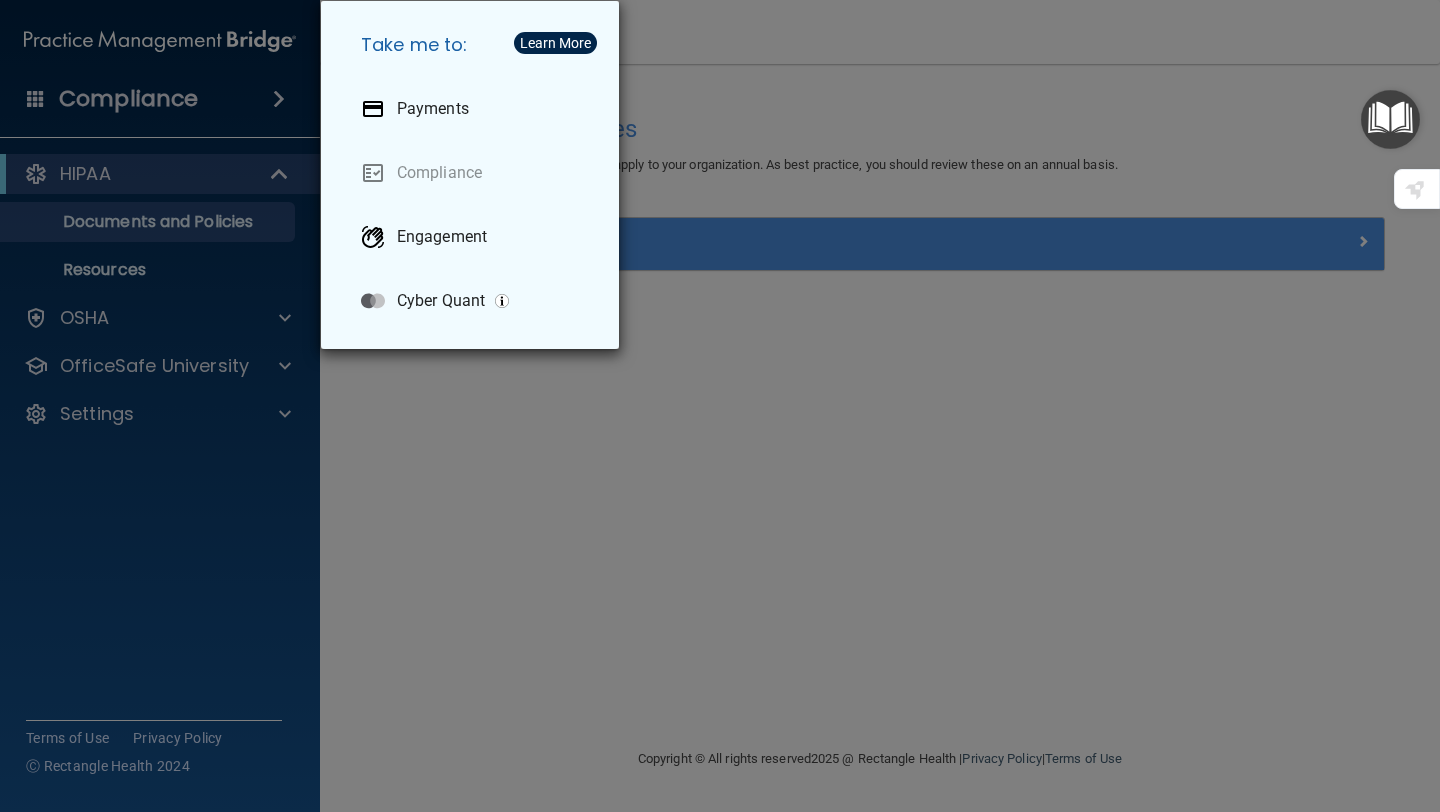 click on "Take me to:             Payments                   Compliance                     Engagement                     Cyber Quant" at bounding box center [720, 406] 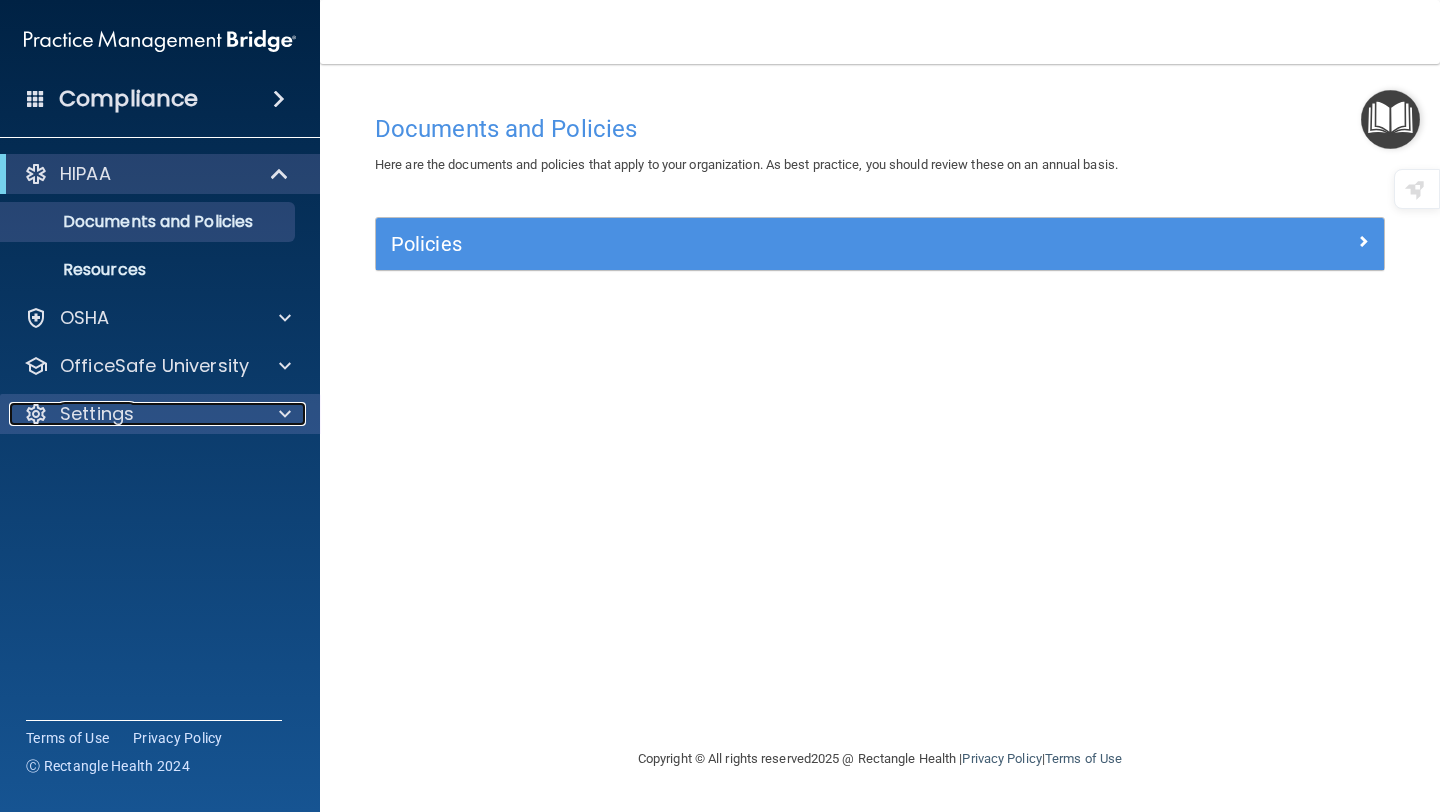 click on "Settings" at bounding box center (97, 414) 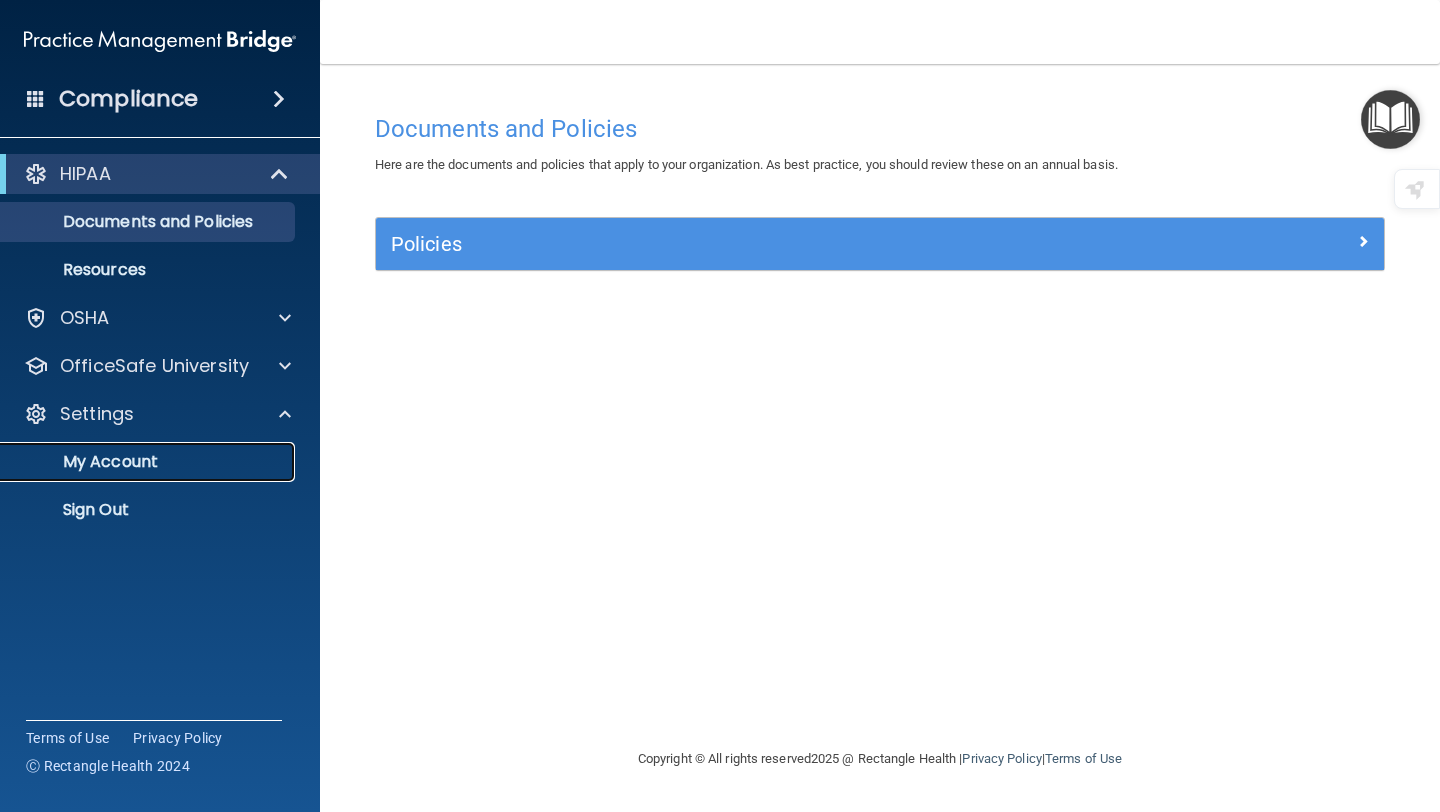 click on "My Account" at bounding box center (149, 462) 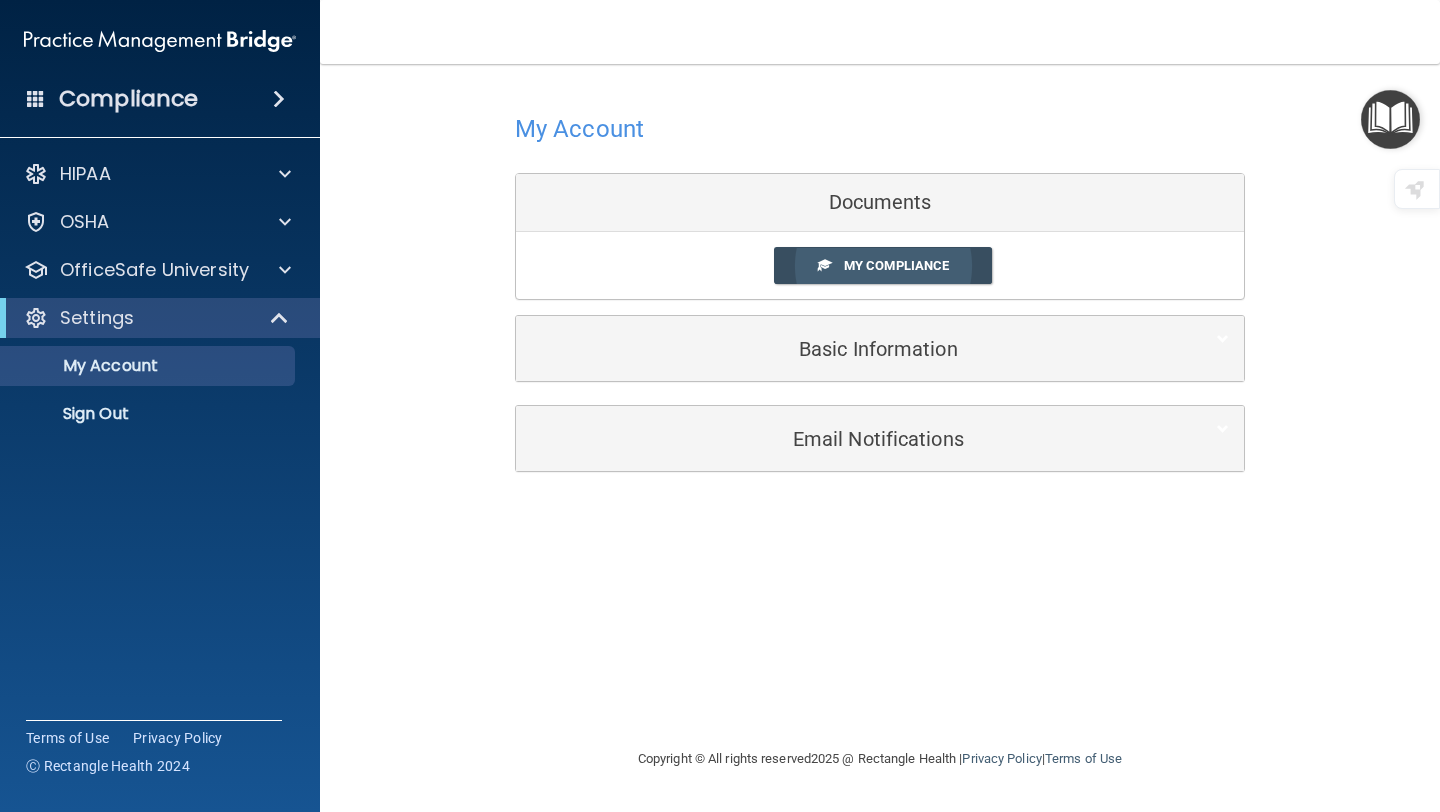click on "My Compliance" at bounding box center [896, 265] 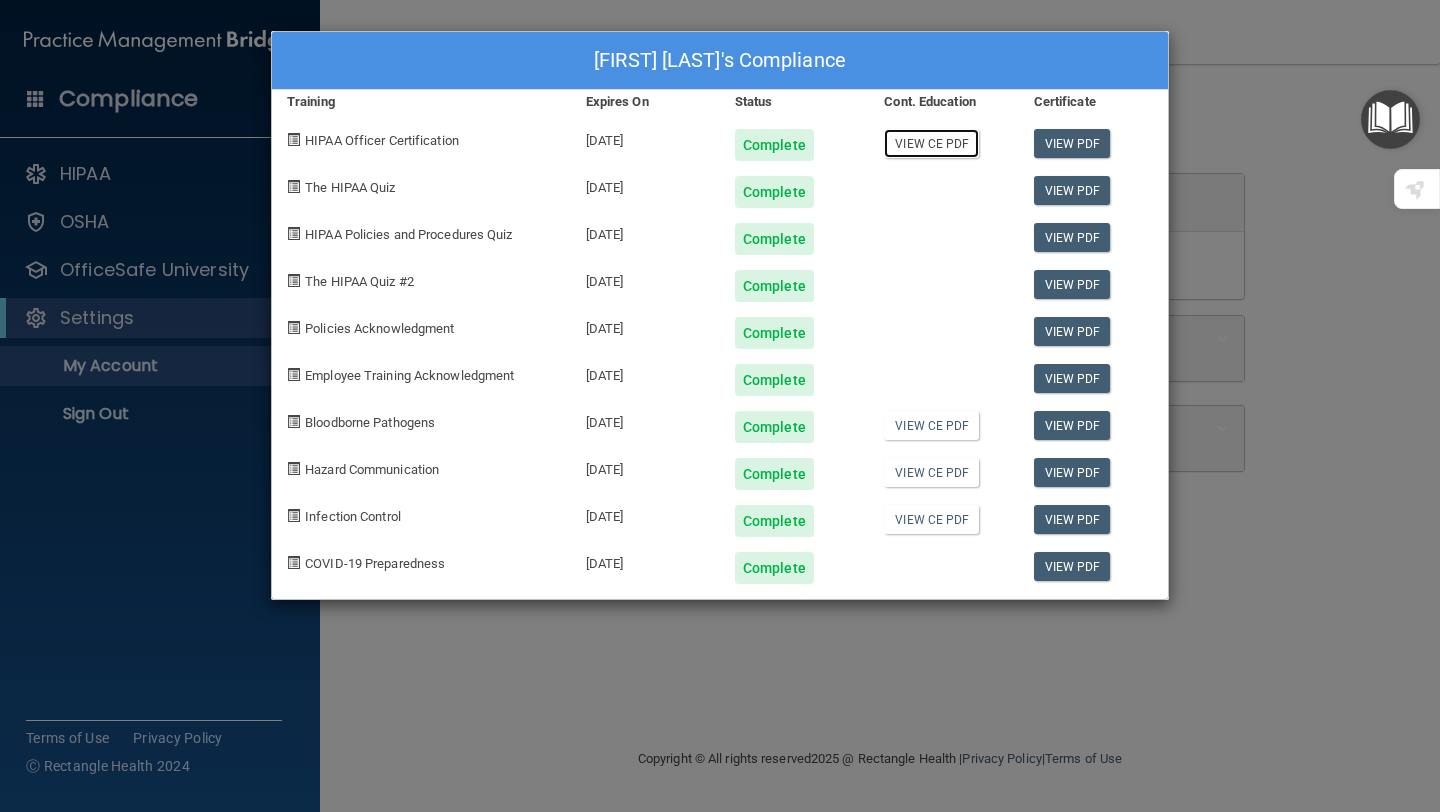 click on "View CE PDF" at bounding box center [931, 143] 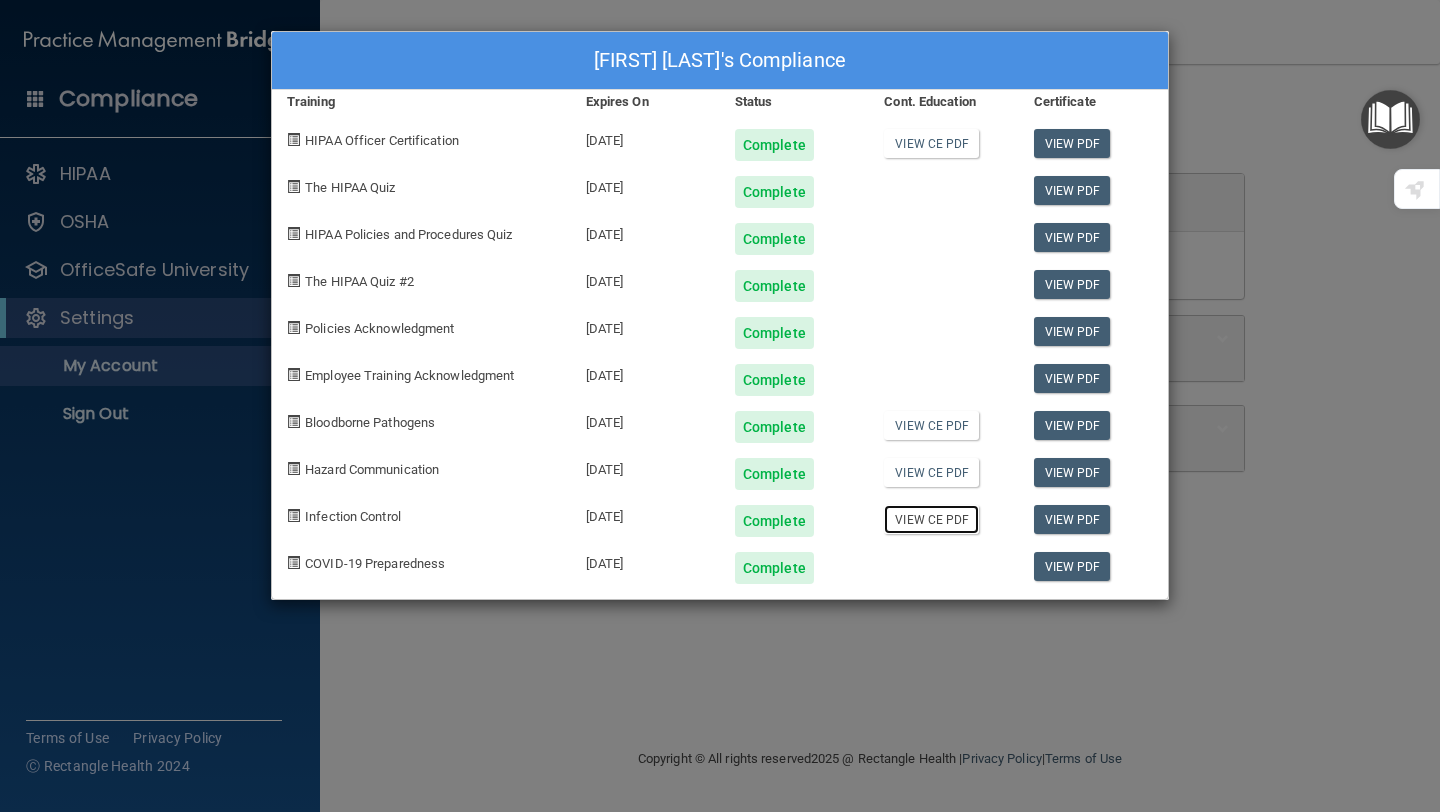 click on "View CE PDF" at bounding box center [931, 519] 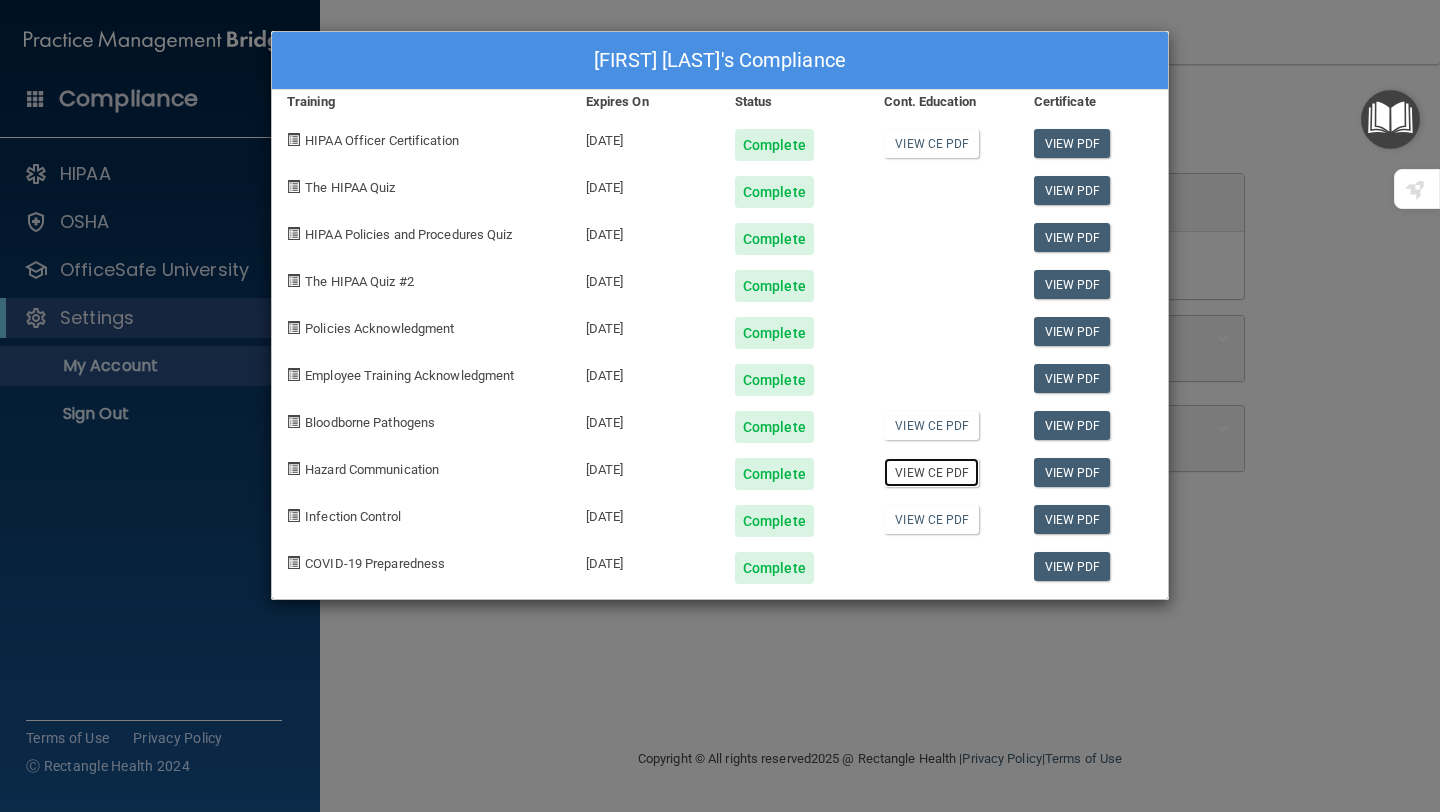 click on "View CE PDF" at bounding box center [931, 472] 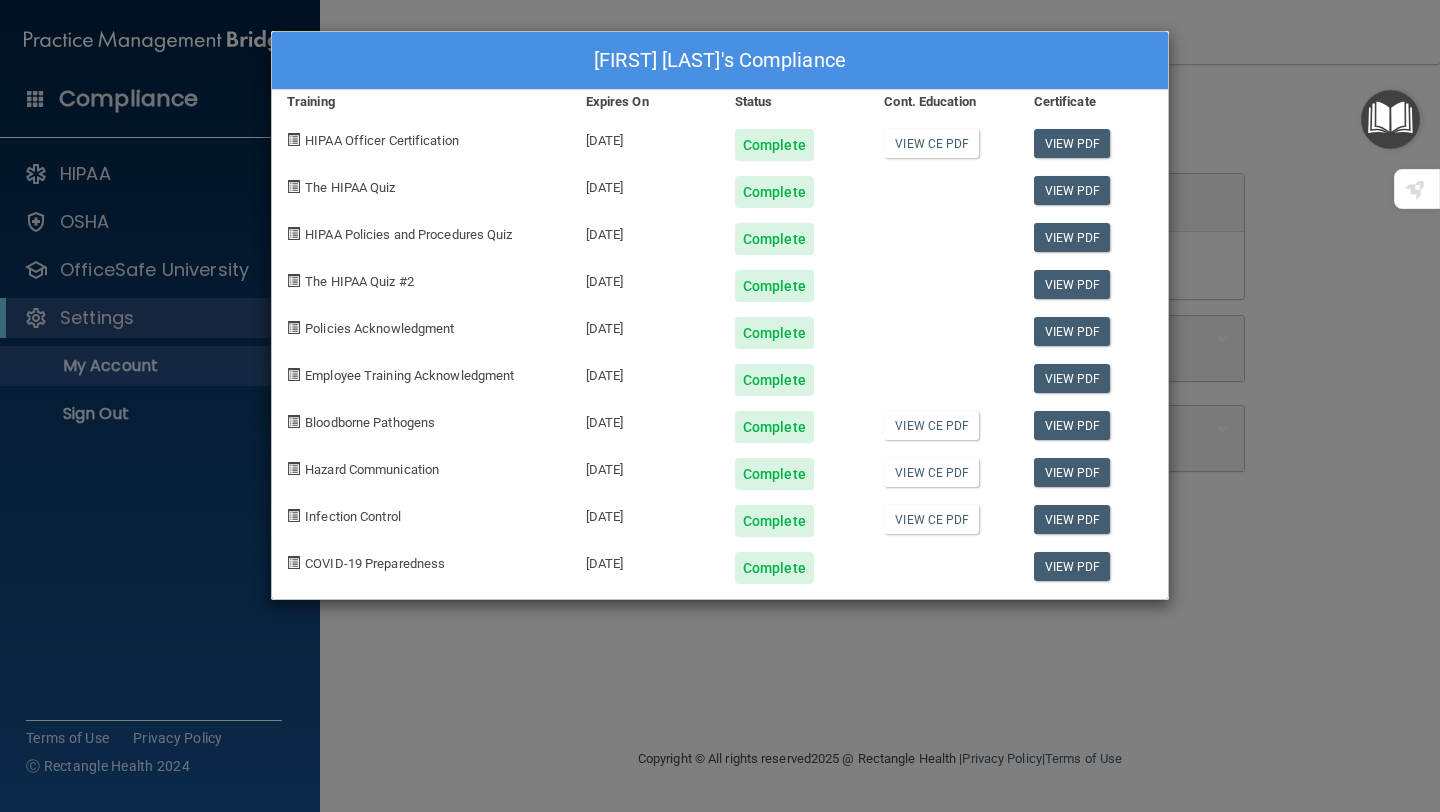 click on "Juliana Araujo Rincon's Compliance      Training   Expires On   Status   Cont. Education   Certificate         HIPAA Officer Certification      01/20/2026       Complete        View CE PDF       View PDF         The HIPAA Quiz      01/20/2026       Complete              View PDF         HIPAA Policies and Procedures Quiz      01/20/2026       Complete              View PDF         The HIPAA Quiz #2      01/20/2026       Complete              View PDF         Policies Acknowledgment      01/20/2026       Complete              View PDF         Employee Training Acknowledgment      01/20/2026       Complete              View PDF         Bloodborne Pathogens      01/20/2026       Complete        View CE PDF       View PDF         Hazard Communication      01/20/2026       Complete        View CE PDF       View PDF         Infection Control      01/20/2026       Complete        View CE PDF       View PDF         COVID-19 Preparedness      01/20/2026       Complete              View PDF" at bounding box center [720, 406] 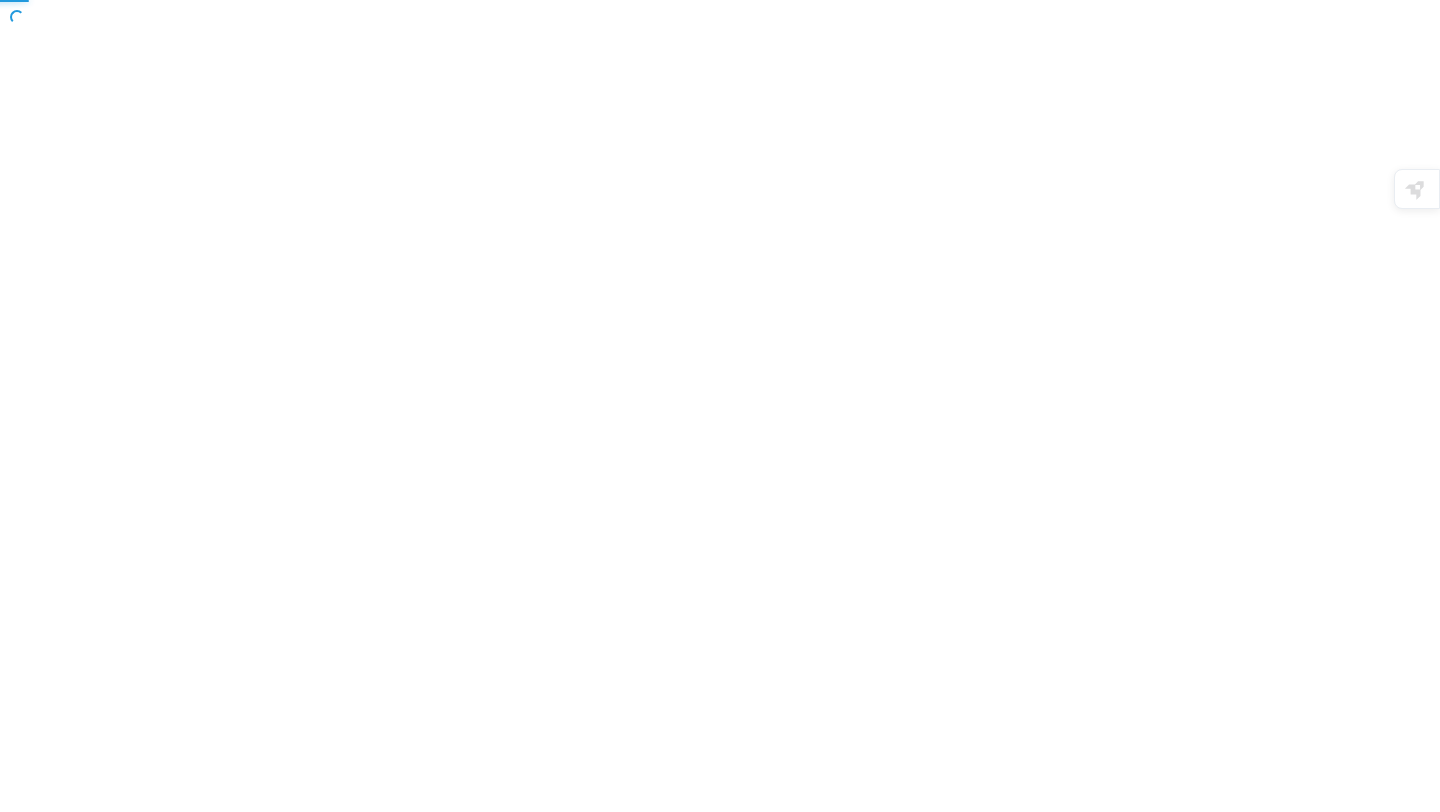 scroll, scrollTop: 0, scrollLeft: 0, axis: both 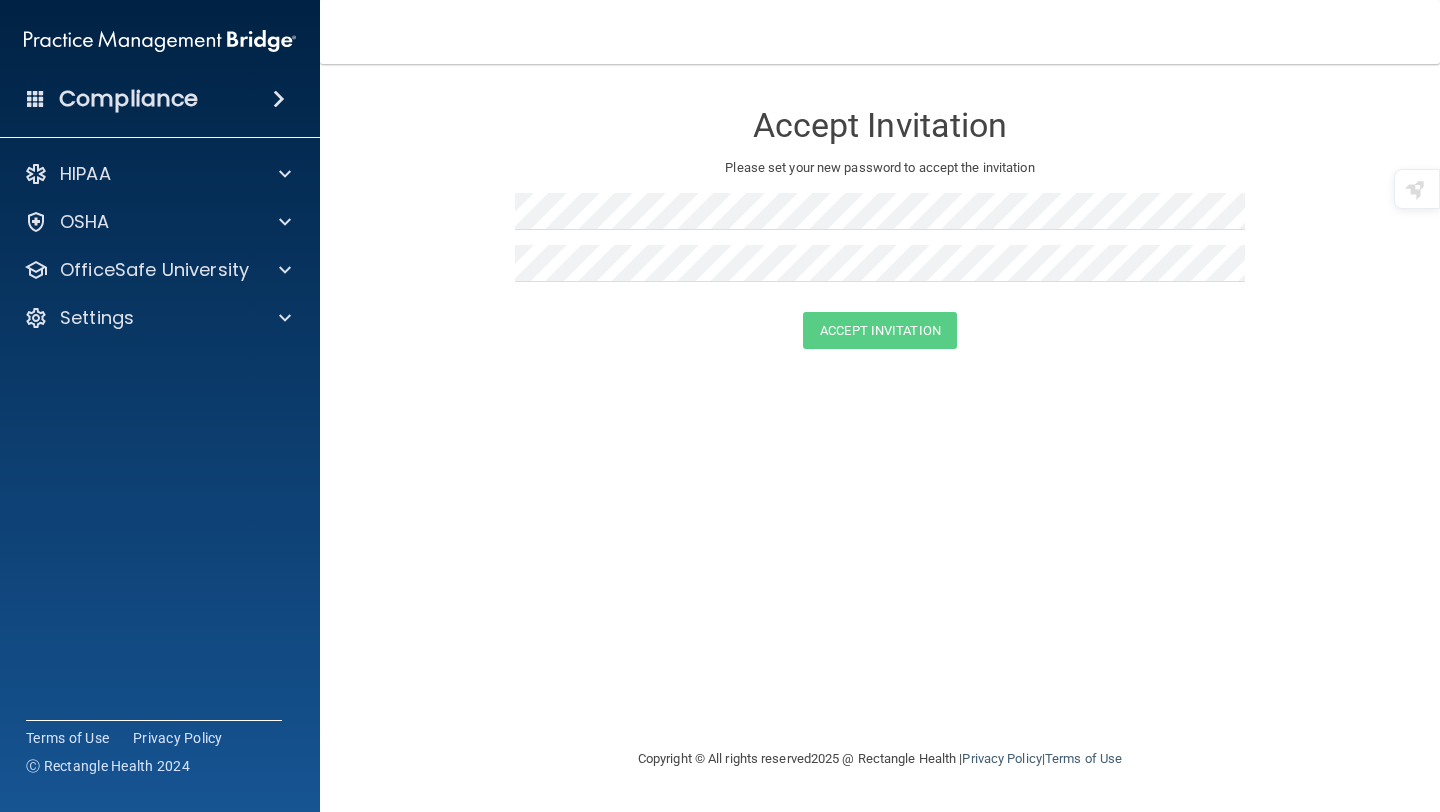 click on "Compliance" at bounding box center (128, 99) 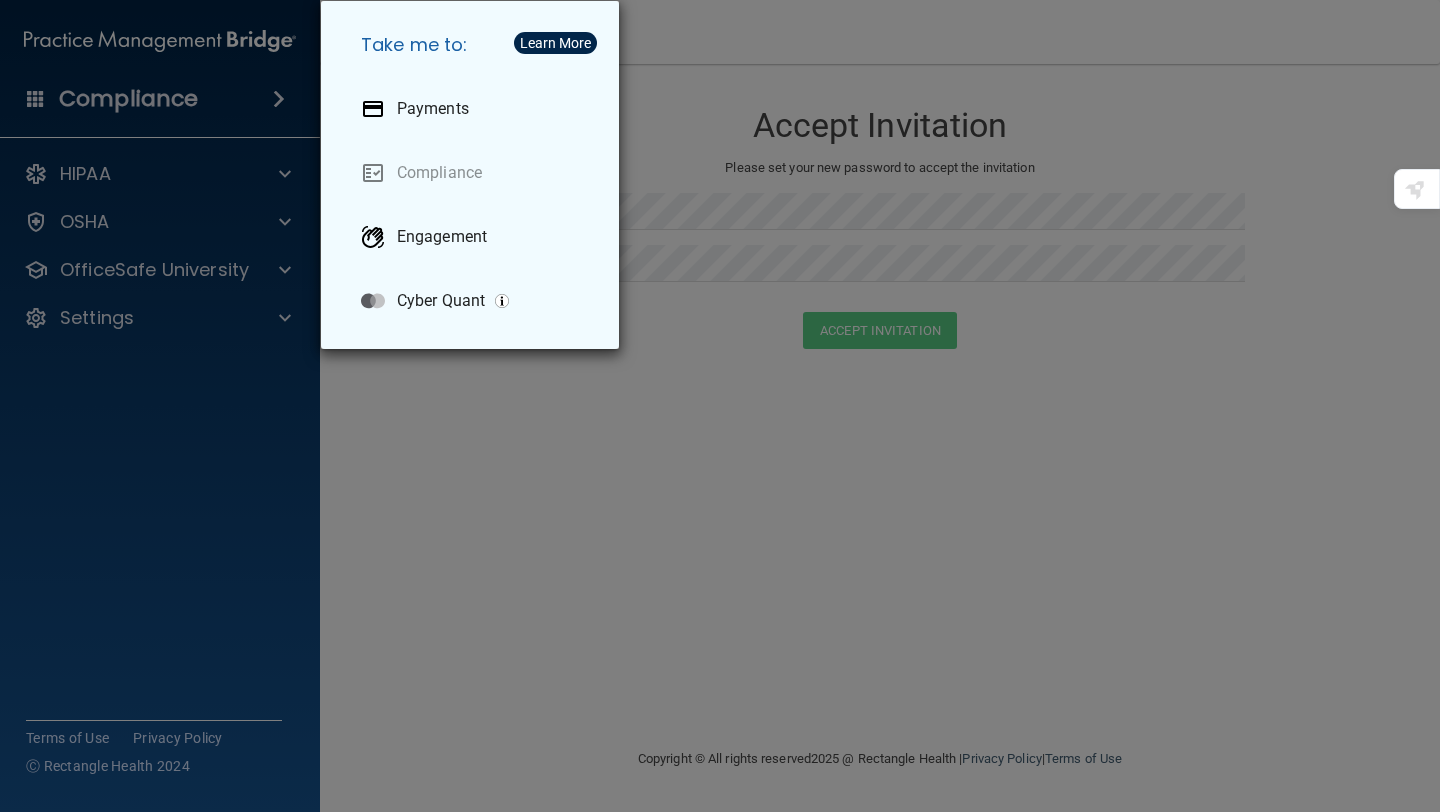 click on "Take me to:             Payments                   Compliance                     Engagement                     Cyber Quant" at bounding box center [720, 406] 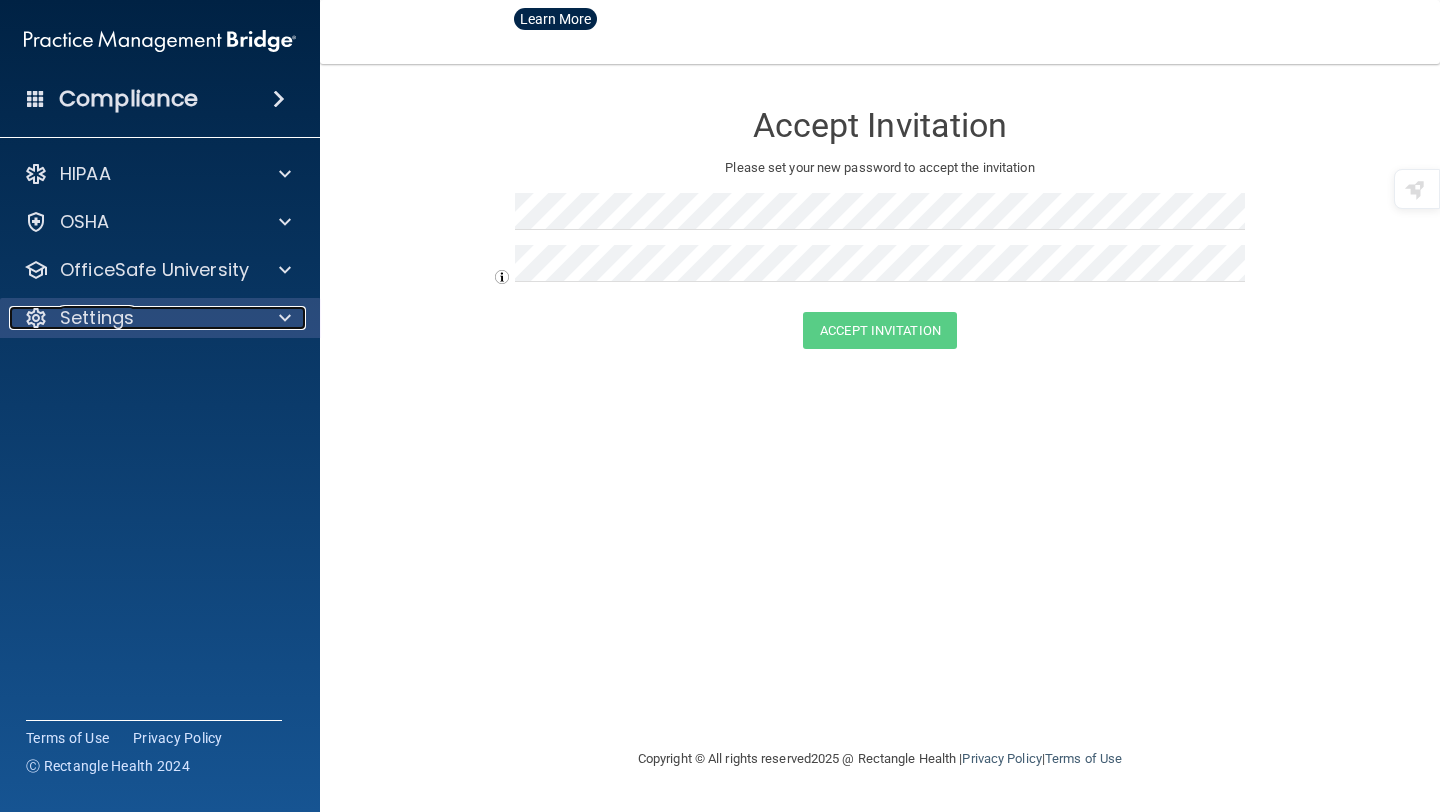 click on "Settings" at bounding box center [133, 318] 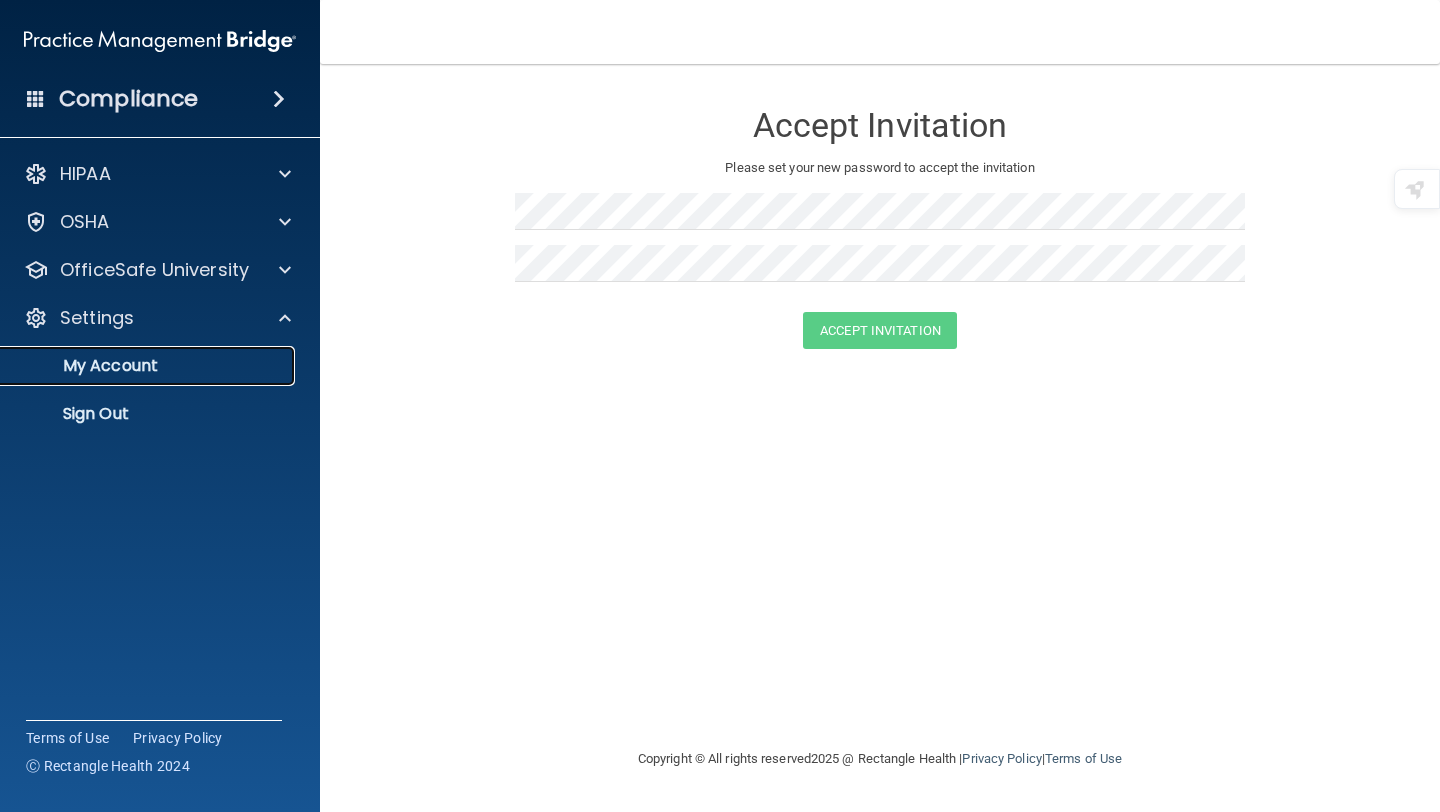 click on "My Account" at bounding box center [149, 366] 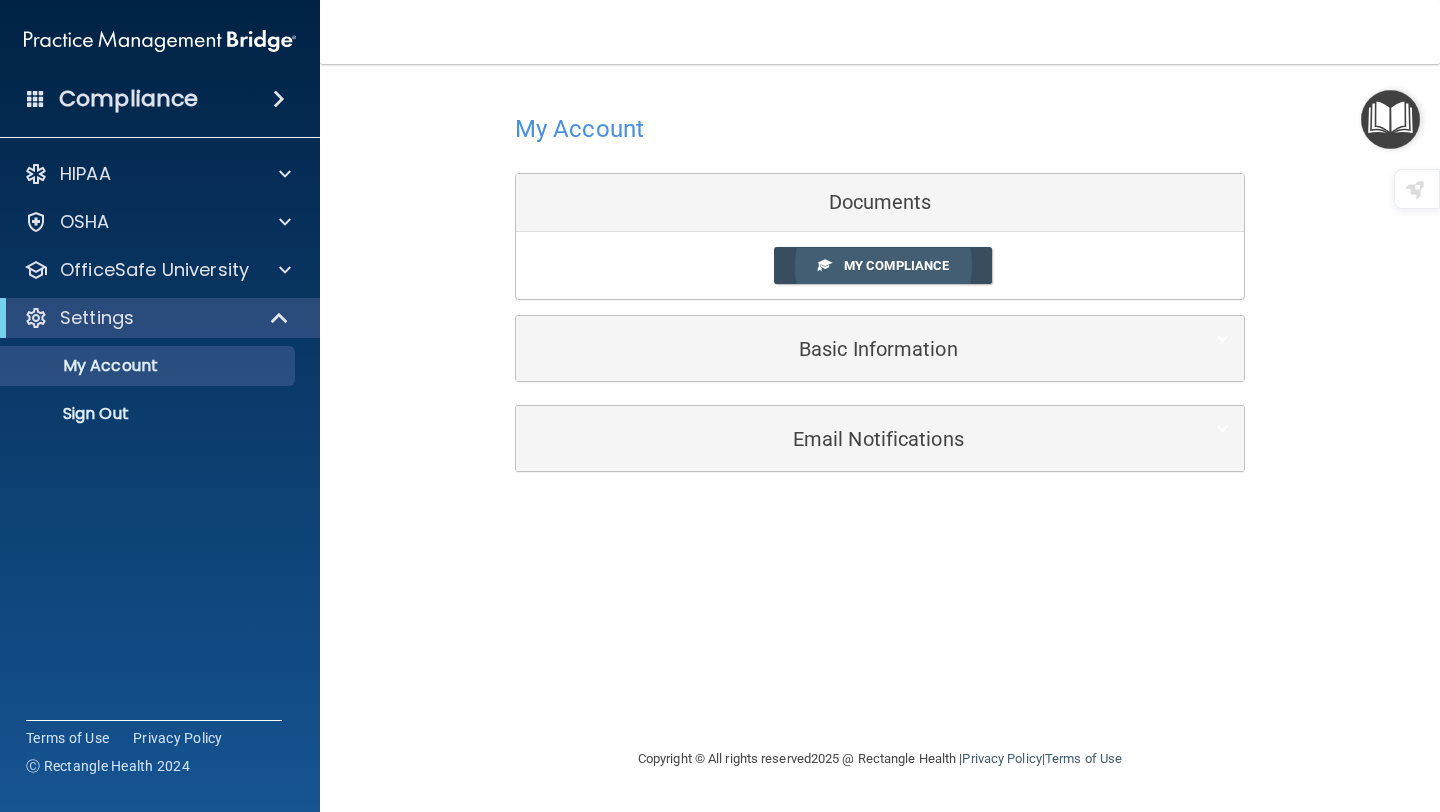 click at bounding box center [824, 264] 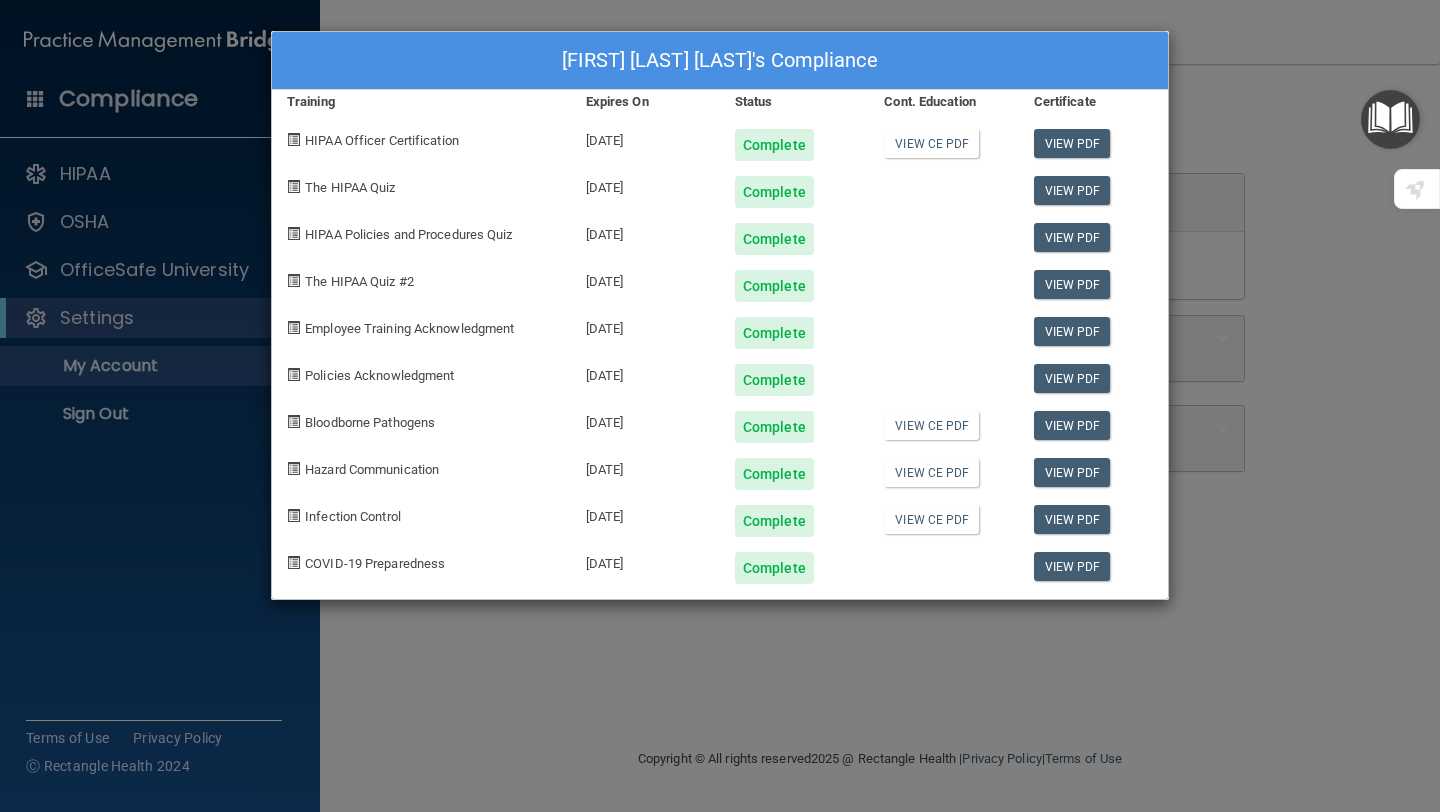 click on "[FIRST] [LAST] [LAST]'s Compliance Training Expires On Status Cont. Education Certificate HIPAA Officer Certification [DATE] Complete View CE PDF View PDF The HIPAA Quiz [DATE] Complete View PDF HIPAA Policies and Procedures Quiz [DATE] Complete View PDF The HIPAA Quiz #2 [DATE] Complete View PDF Employee Training Acknowledgment [DATE] Complete View PDF Policies Acknowledgment [DATE] Complete View PDF Bloodborne Pathogens [DATE] Complete View CE PDF View PDF Hazard Communication [DATE] Complete View CE PDF View PDF Infection Control [DATE] Complete View CE PDF View PDF COVID-19 Preparedness [DATE] Complete View PDF" at bounding box center (720, 406) 